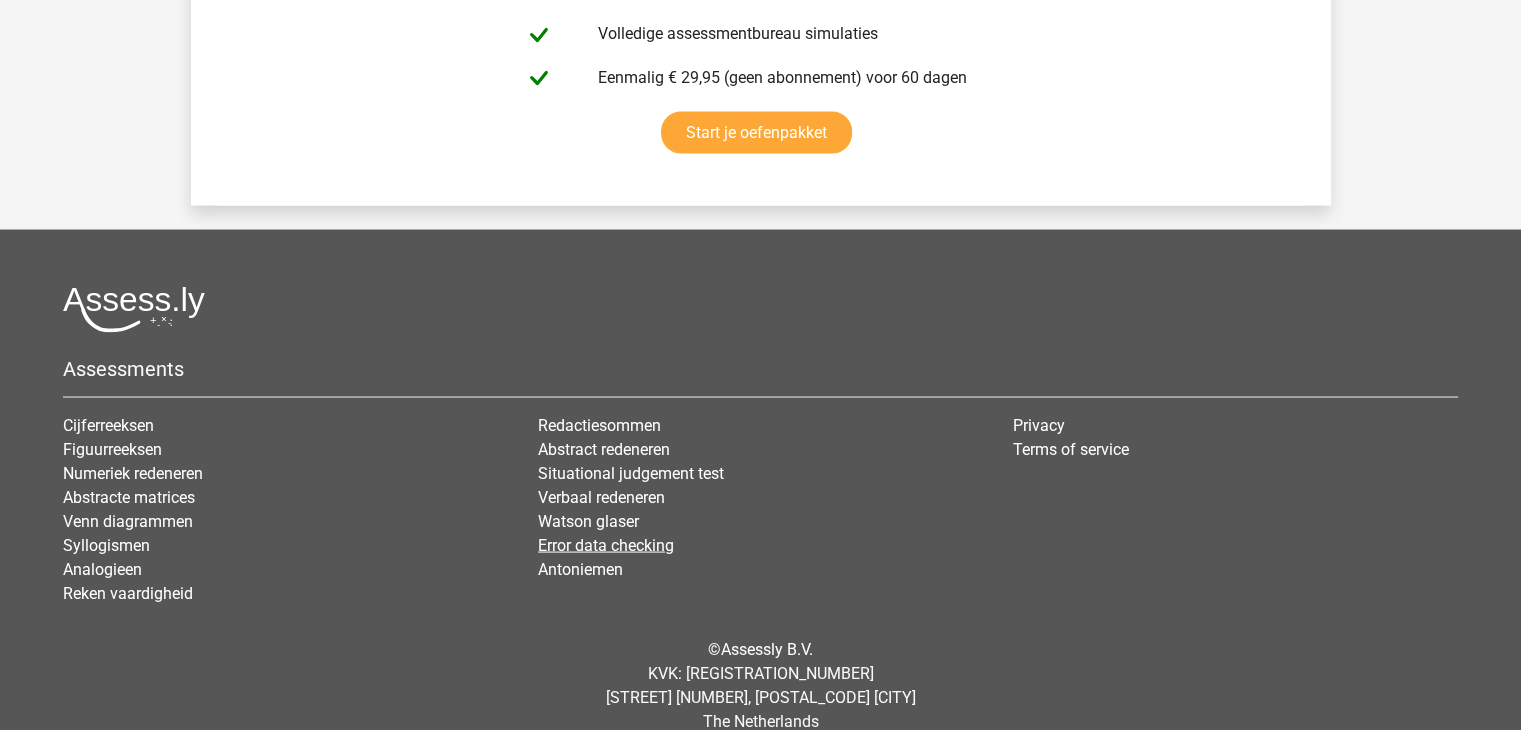 scroll, scrollTop: 3760, scrollLeft: 0, axis: vertical 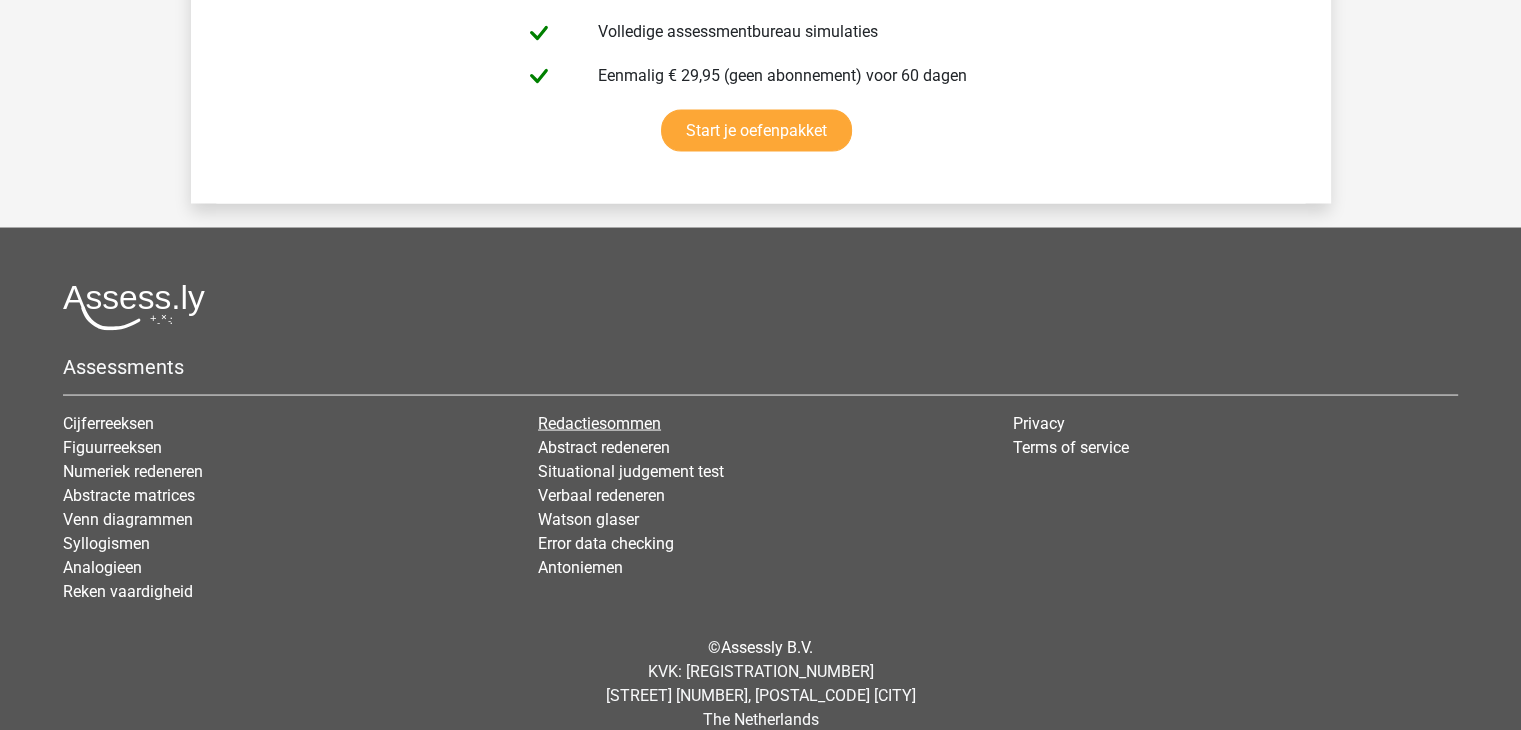click on "Redactiesommen" at bounding box center [599, 422] 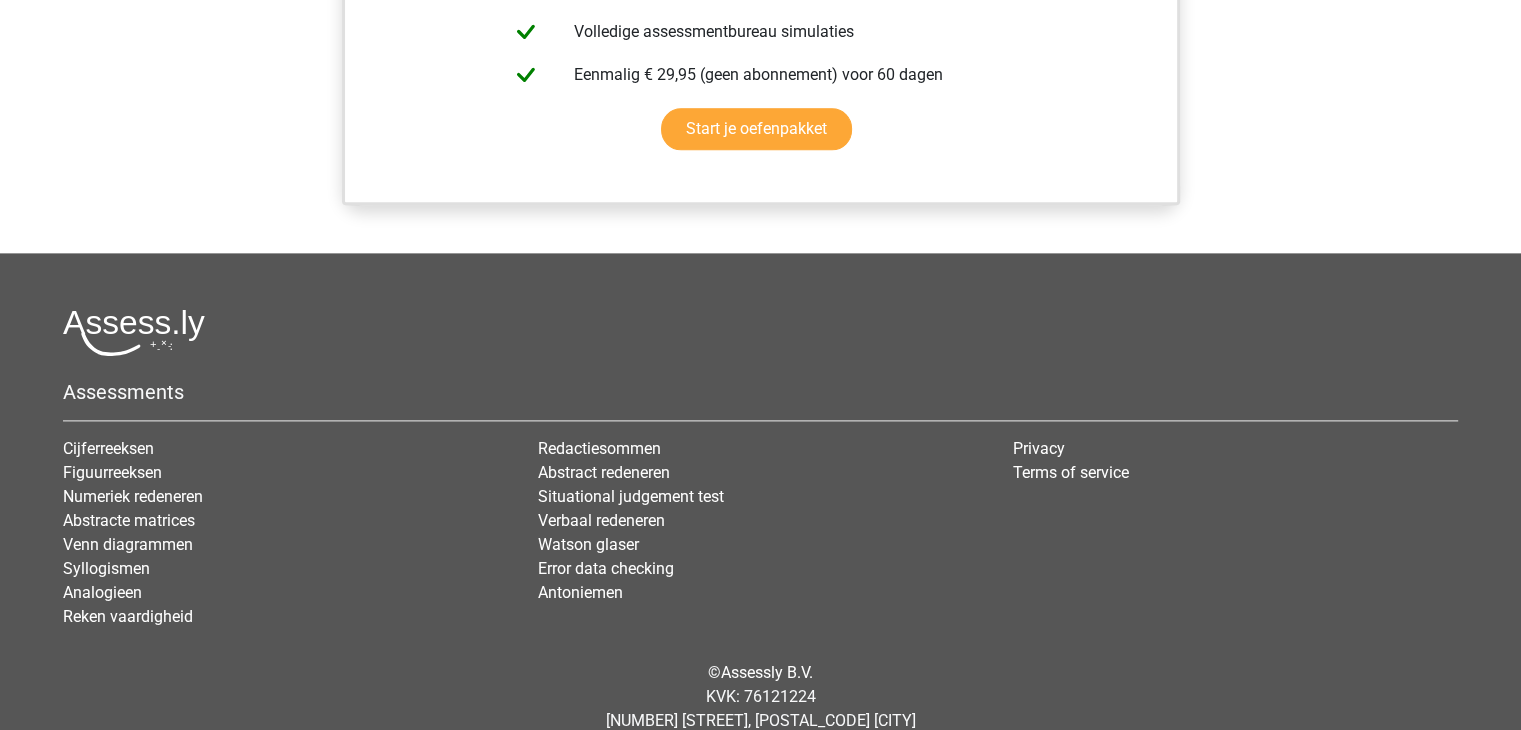 scroll, scrollTop: 2624, scrollLeft: 0, axis: vertical 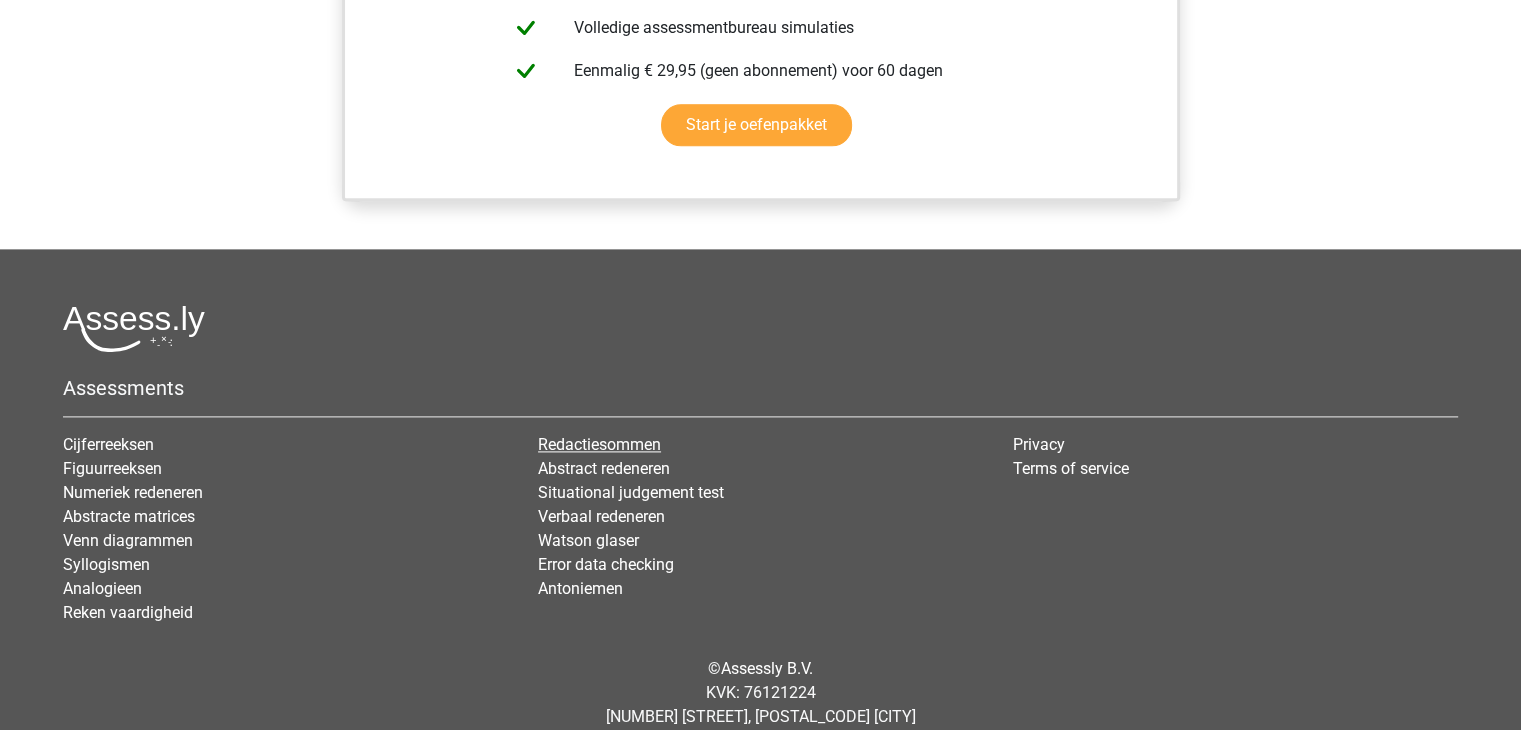 click on "Redactiesommen" at bounding box center [599, 444] 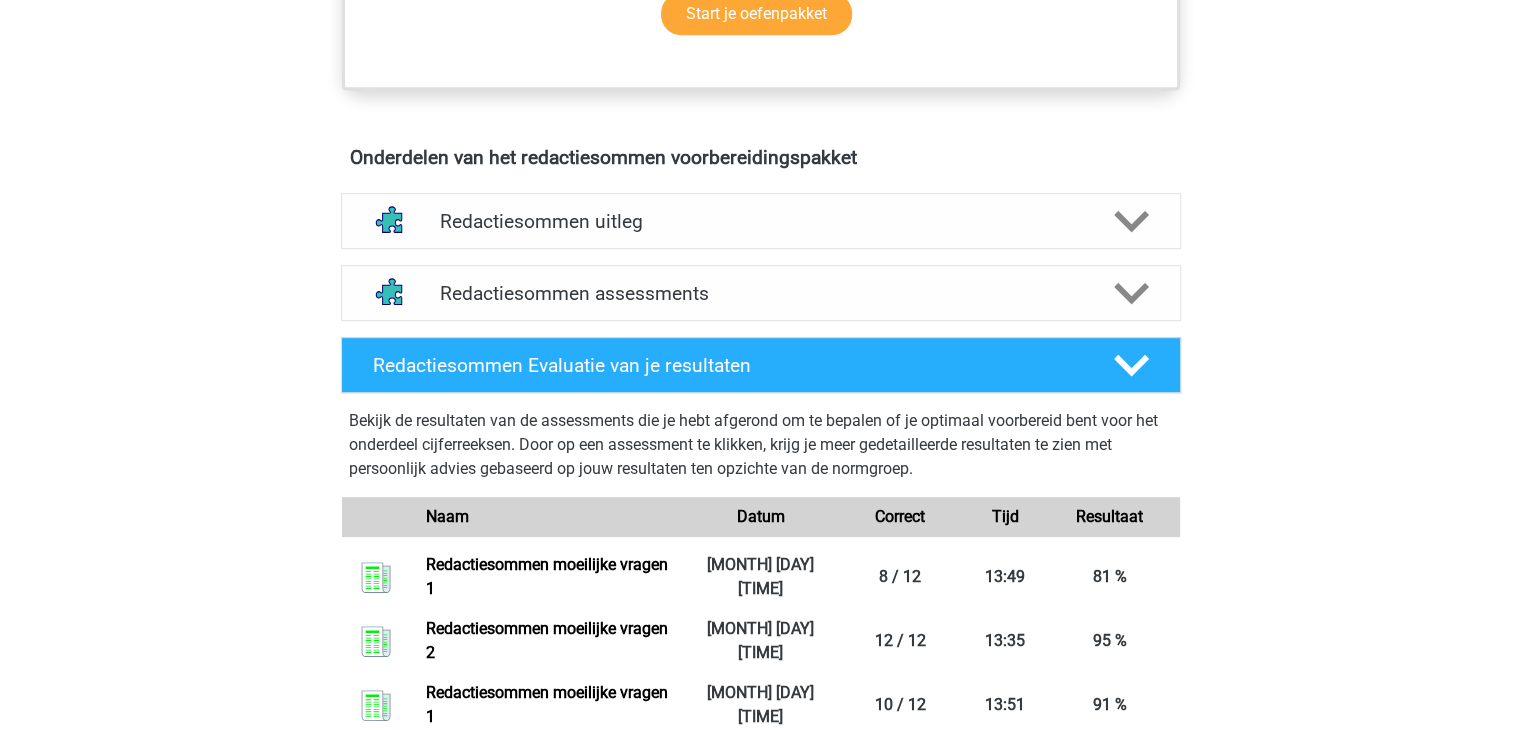 scroll, scrollTop: 1050, scrollLeft: 0, axis: vertical 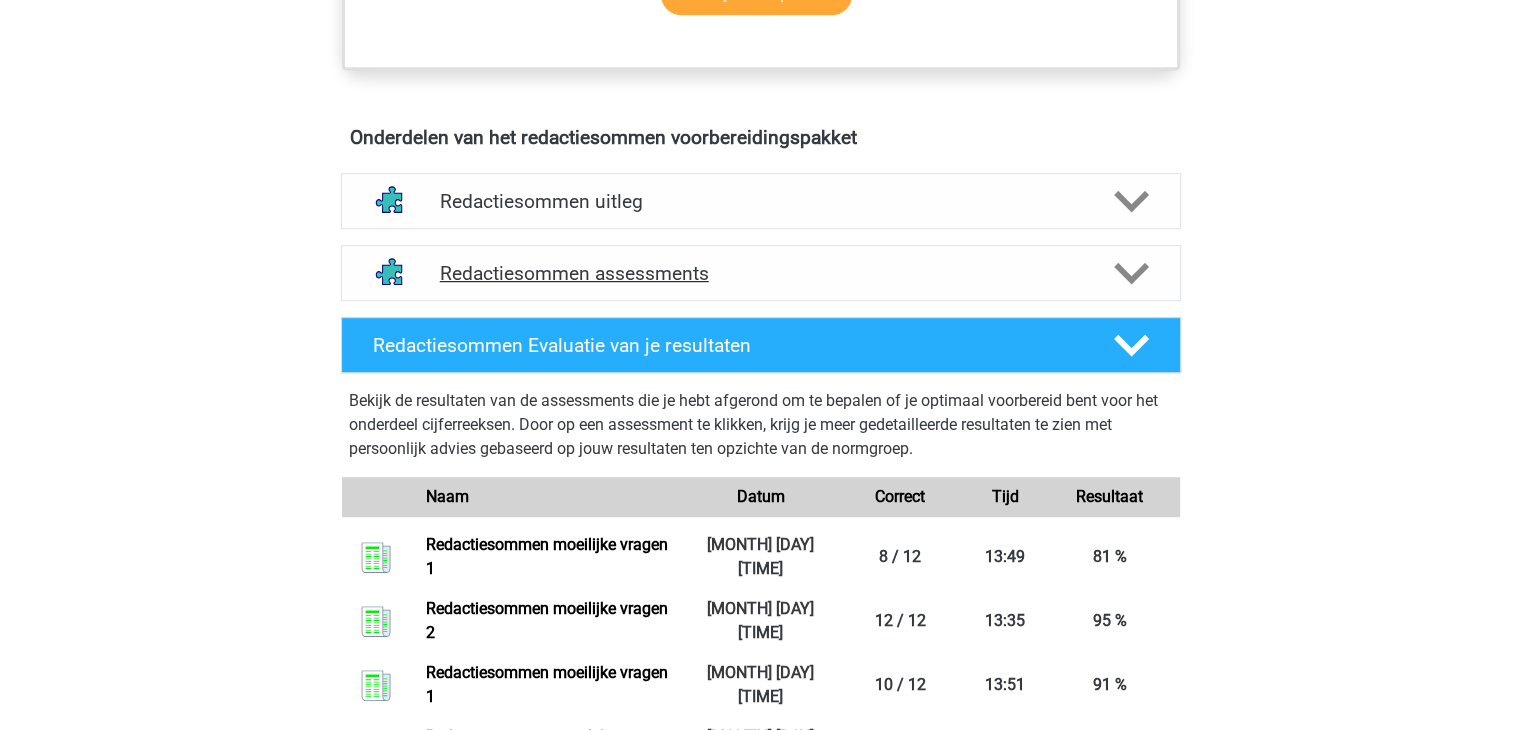 click on "Redactiesommen assessments" at bounding box center [761, 273] 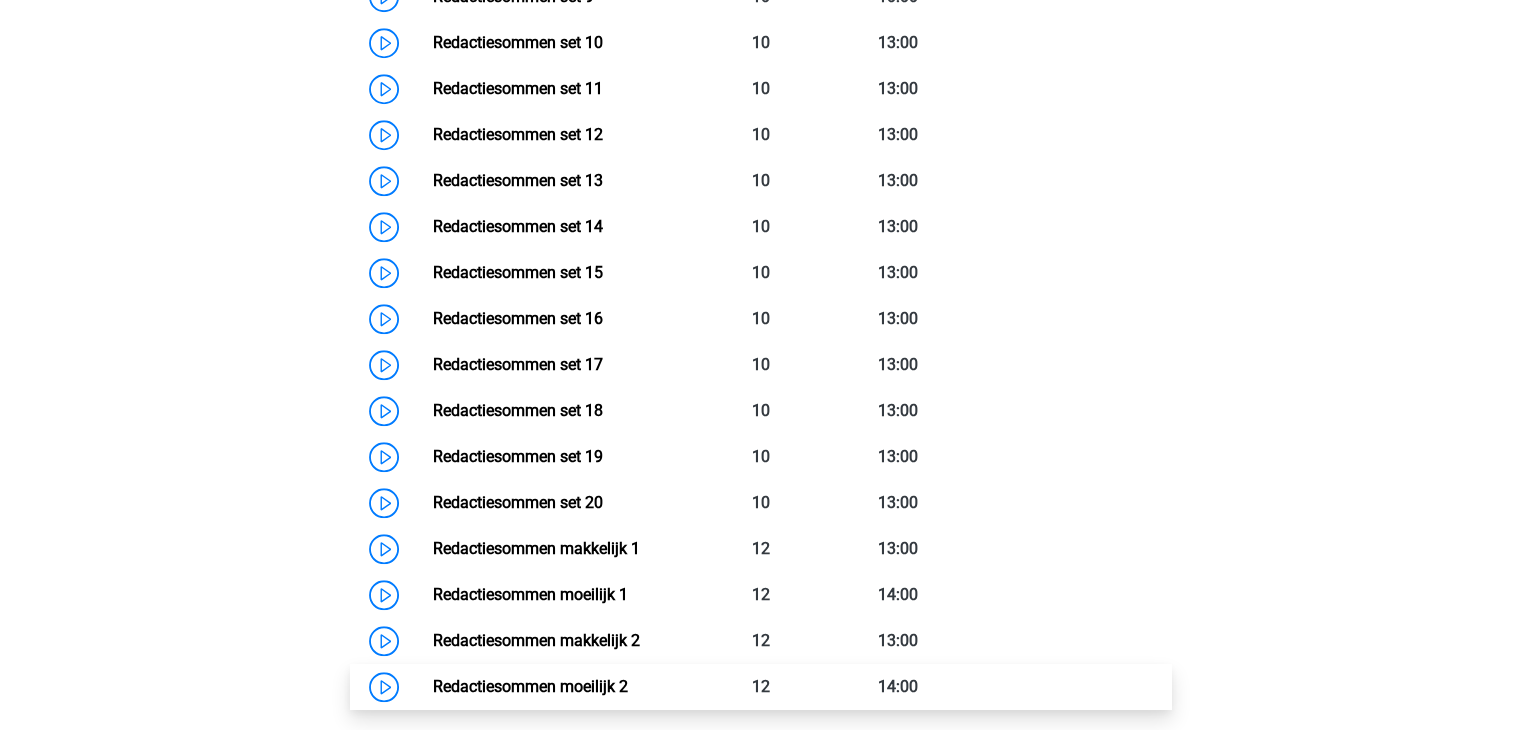 scroll, scrollTop: 1900, scrollLeft: 0, axis: vertical 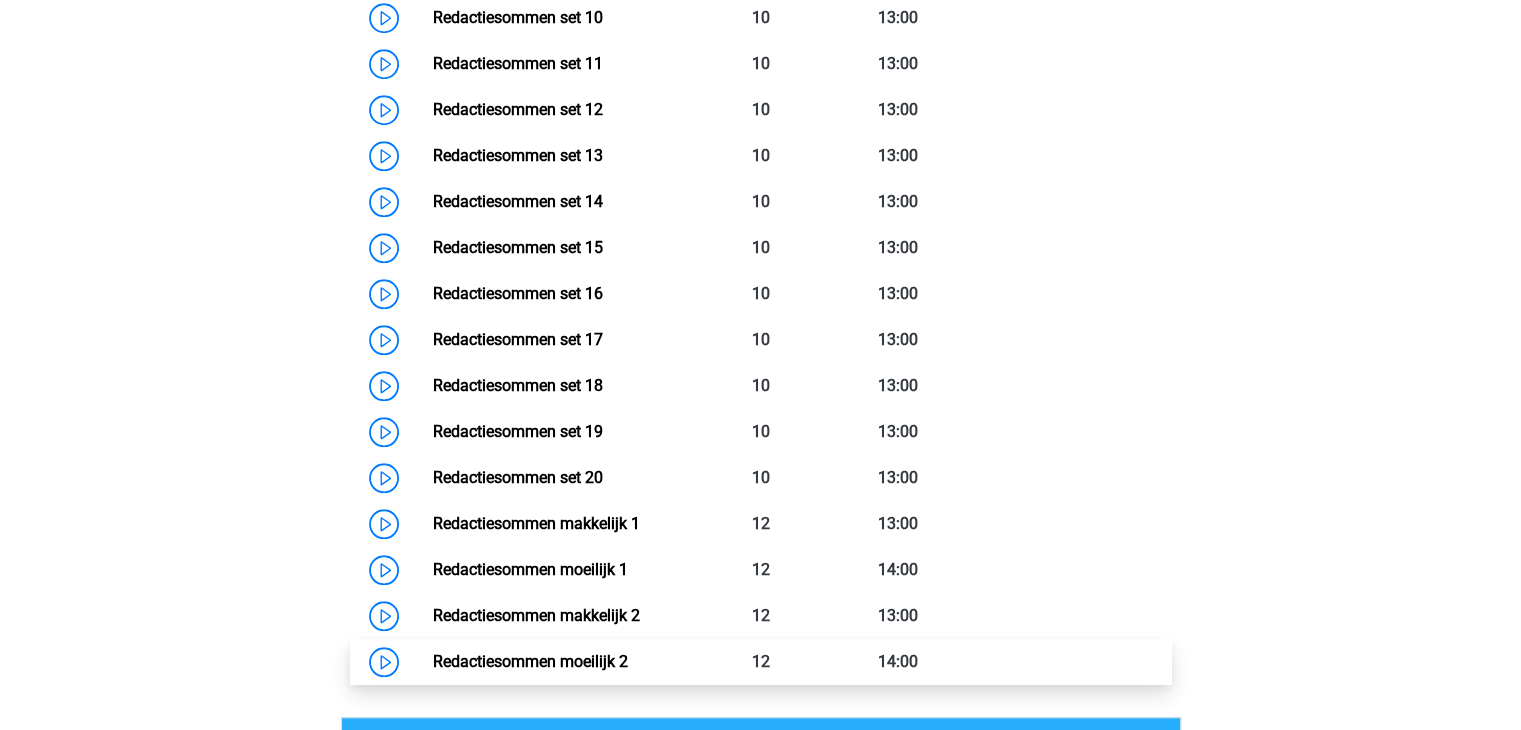 click on "Redactiesommen
moeilijk 2" at bounding box center [530, 661] 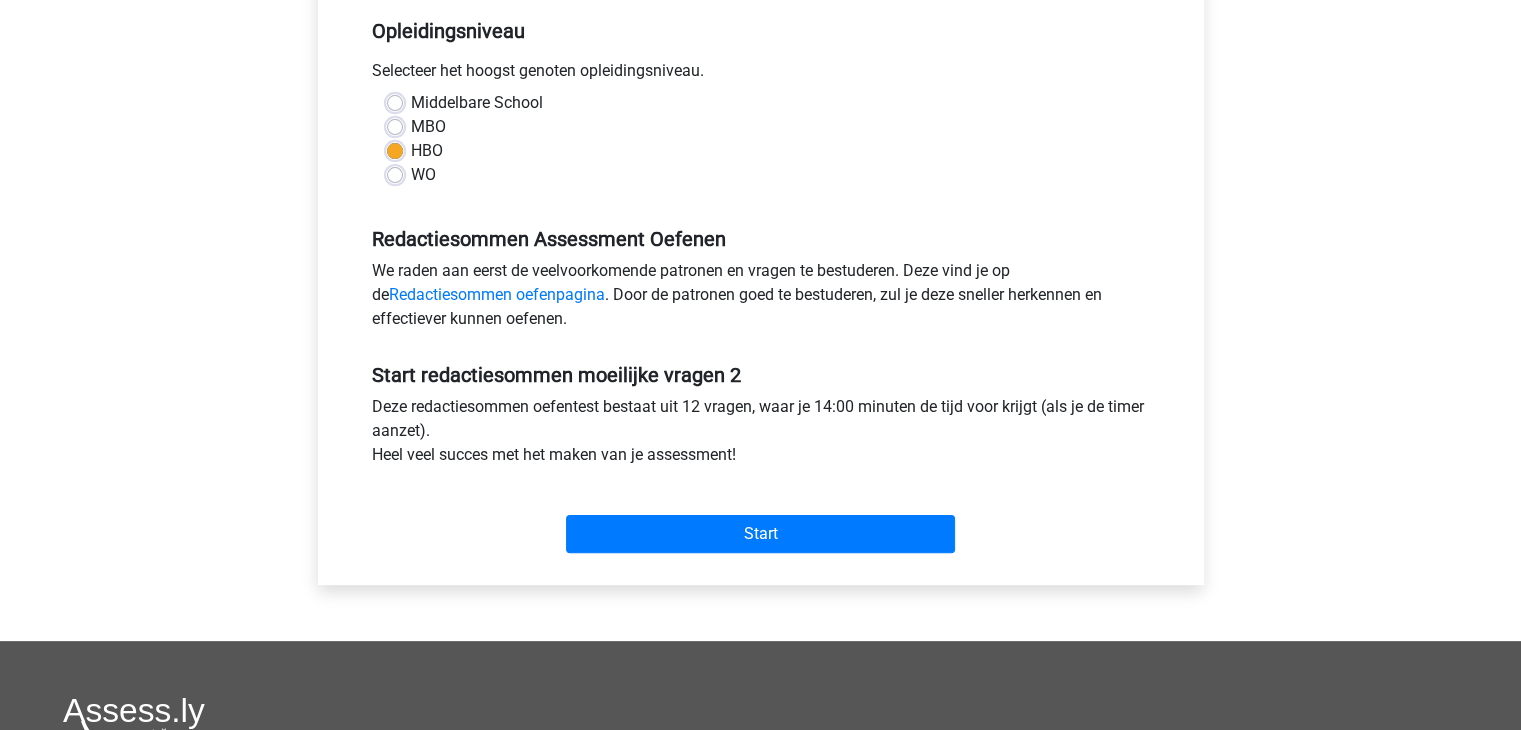 scroll, scrollTop: 400, scrollLeft: 0, axis: vertical 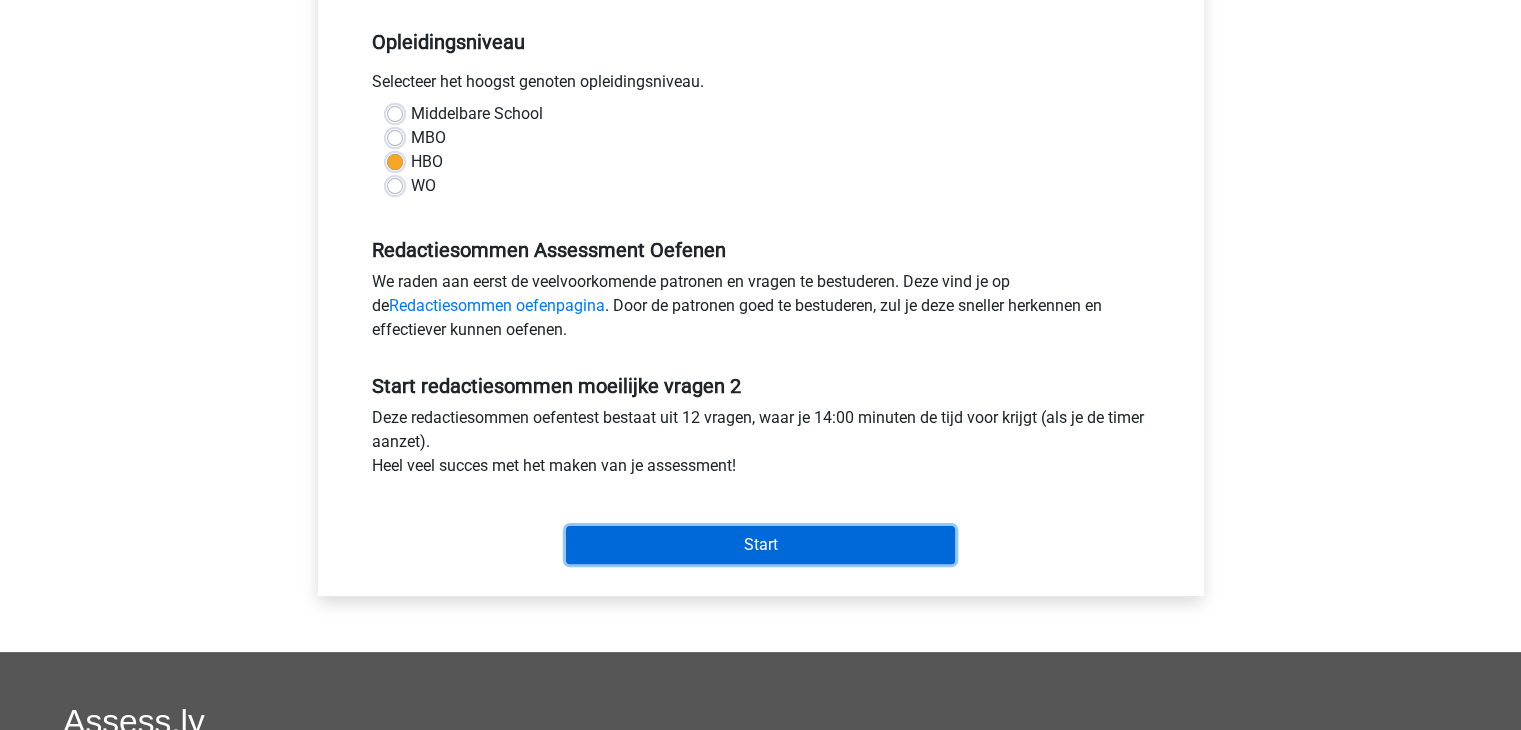 click on "Start" at bounding box center [760, 545] 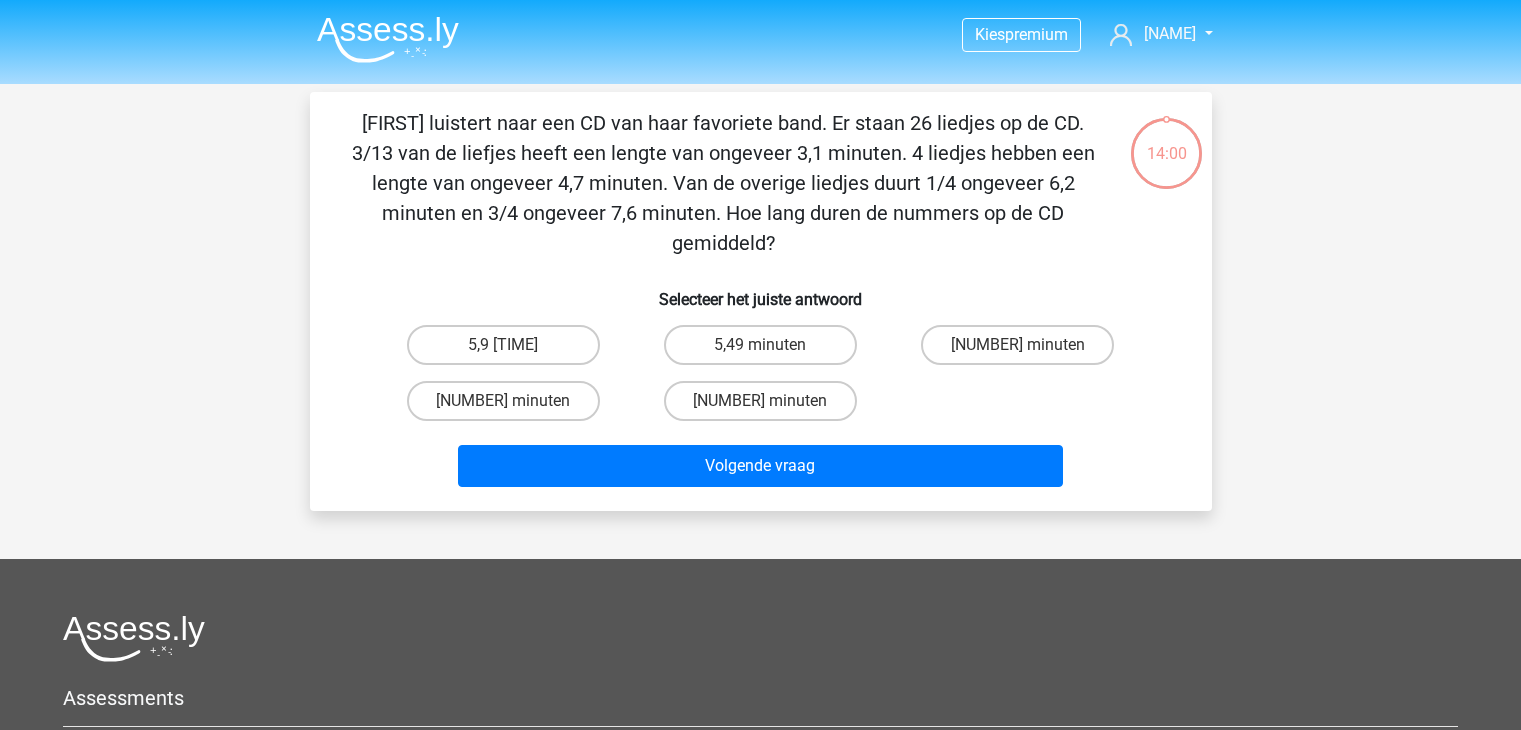 scroll, scrollTop: 0, scrollLeft: 0, axis: both 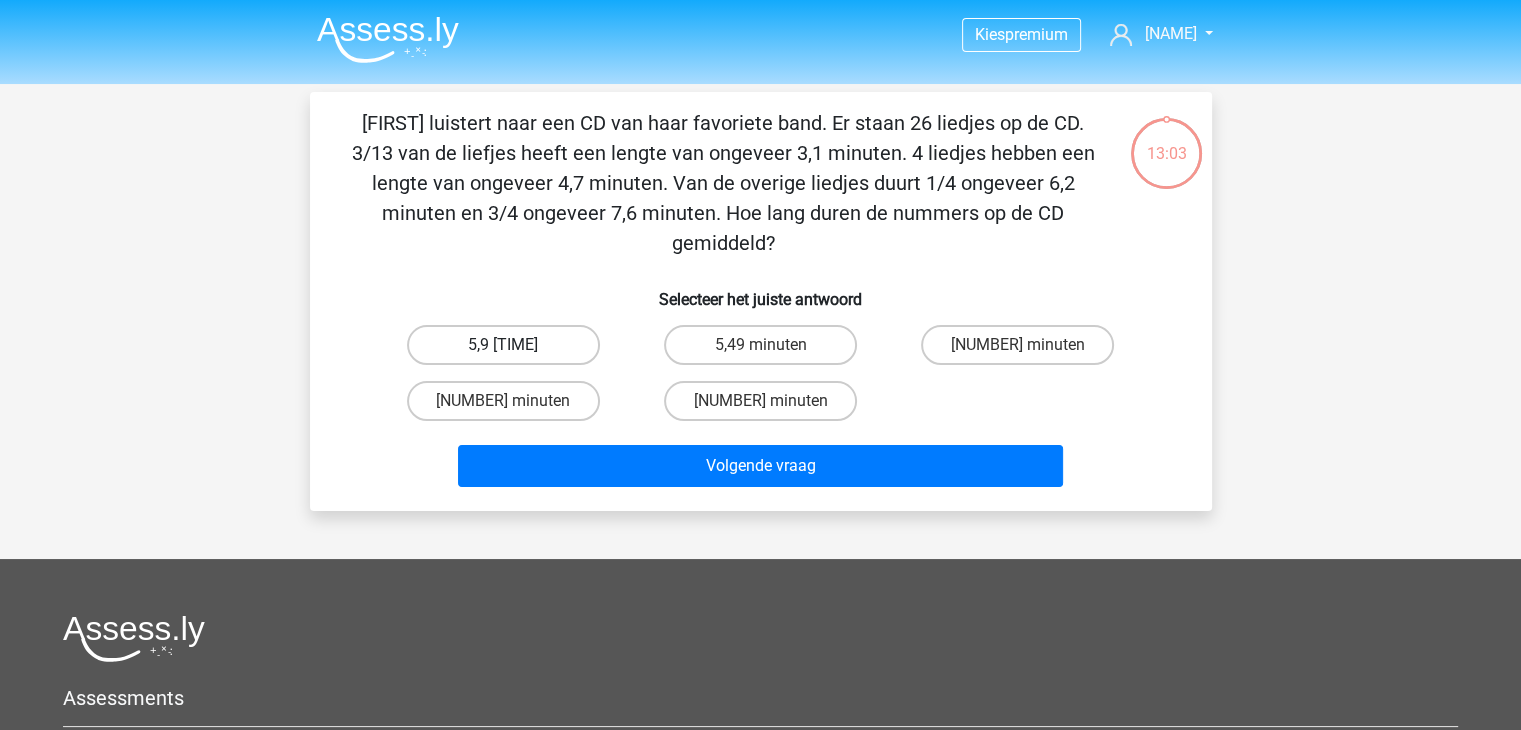 click on "5,9 minuten" at bounding box center (503, 345) 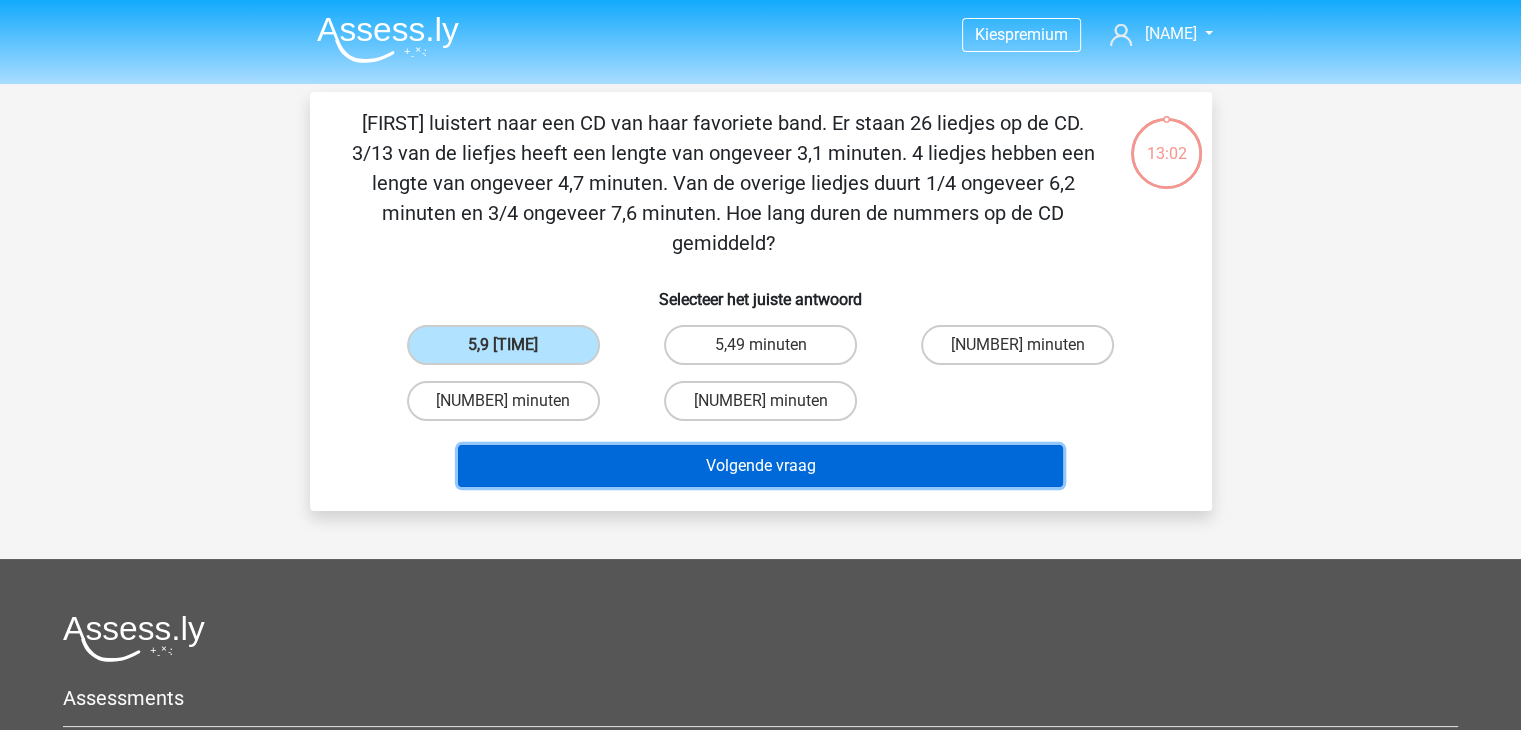 click on "Volgende vraag" at bounding box center [760, 466] 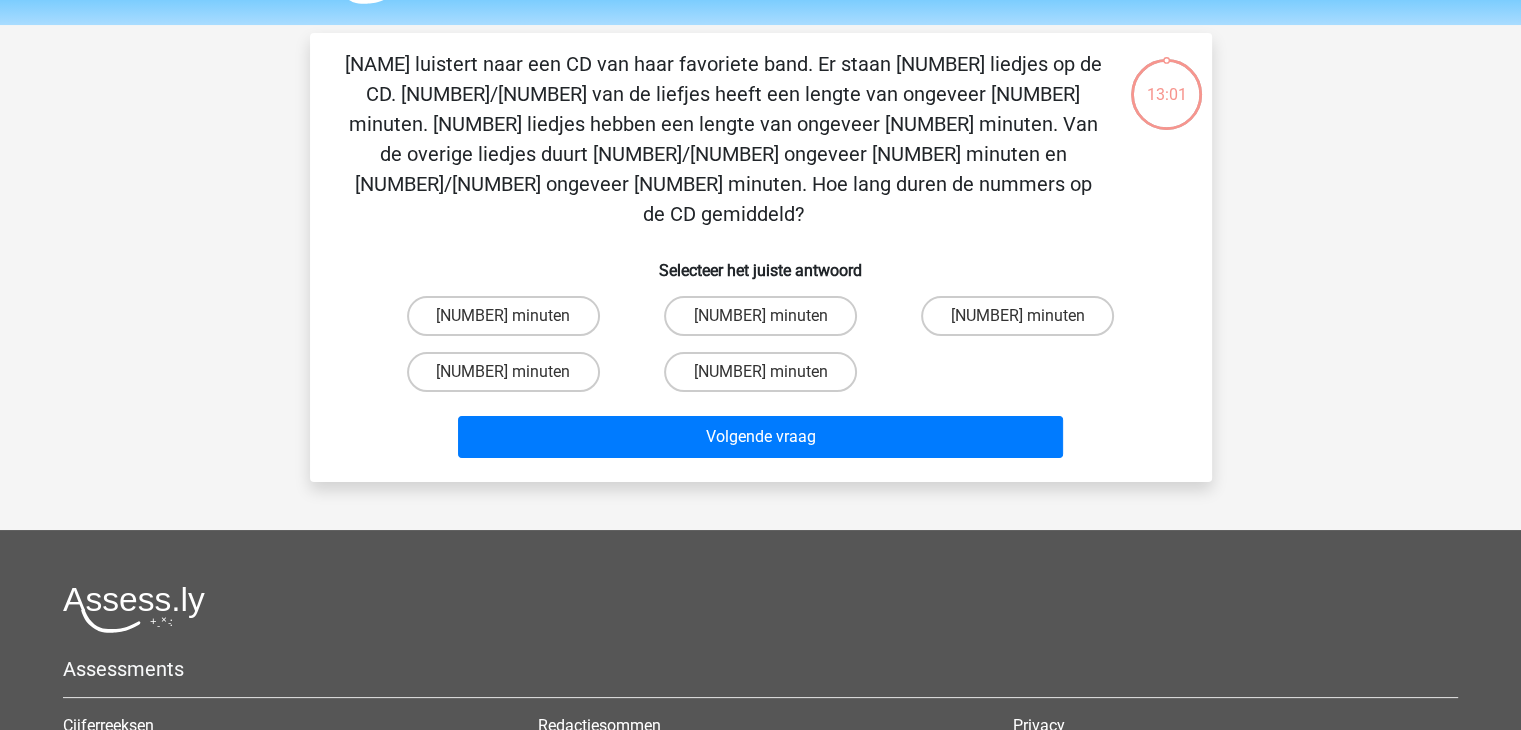 scroll, scrollTop: 0, scrollLeft: 0, axis: both 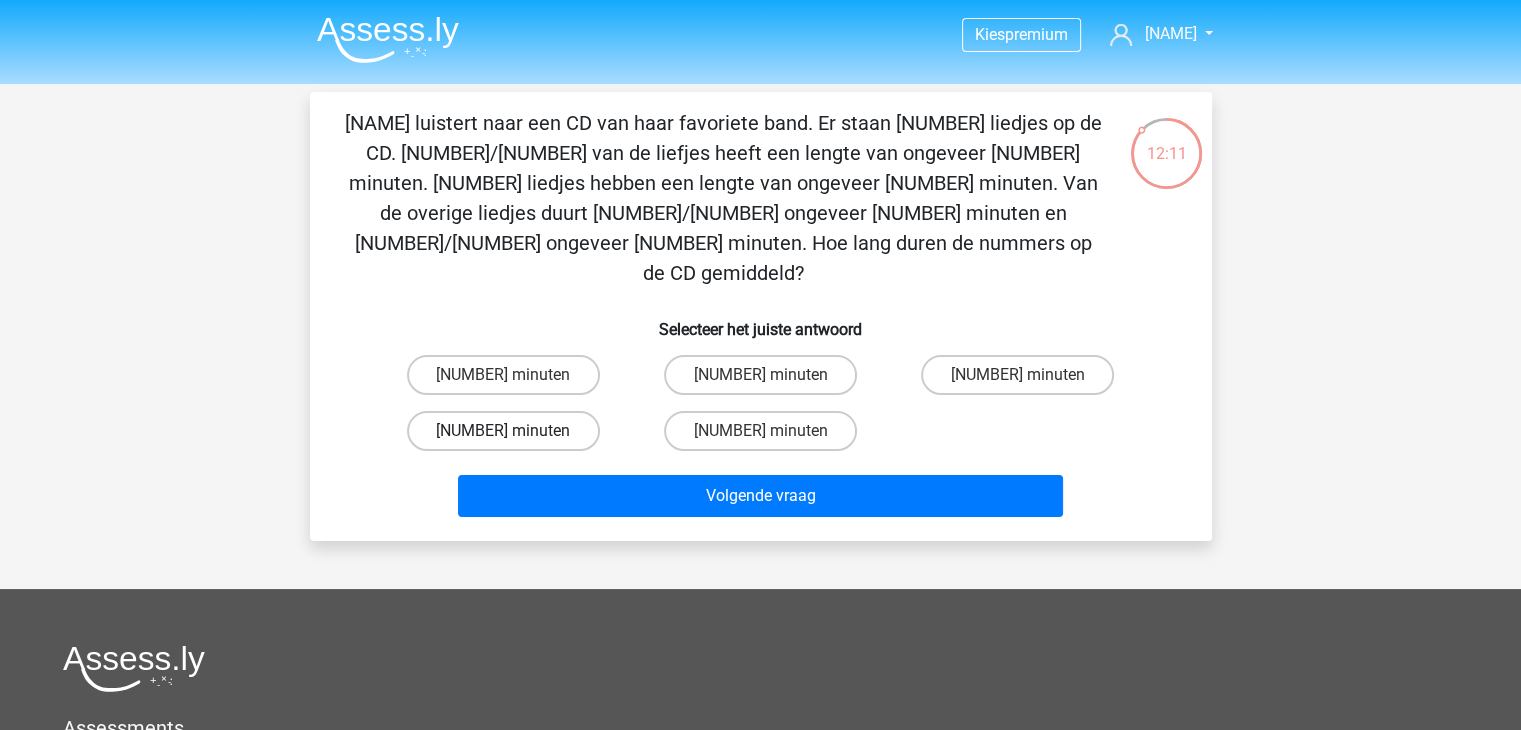 click on "4,64 minuten" at bounding box center (503, 431) 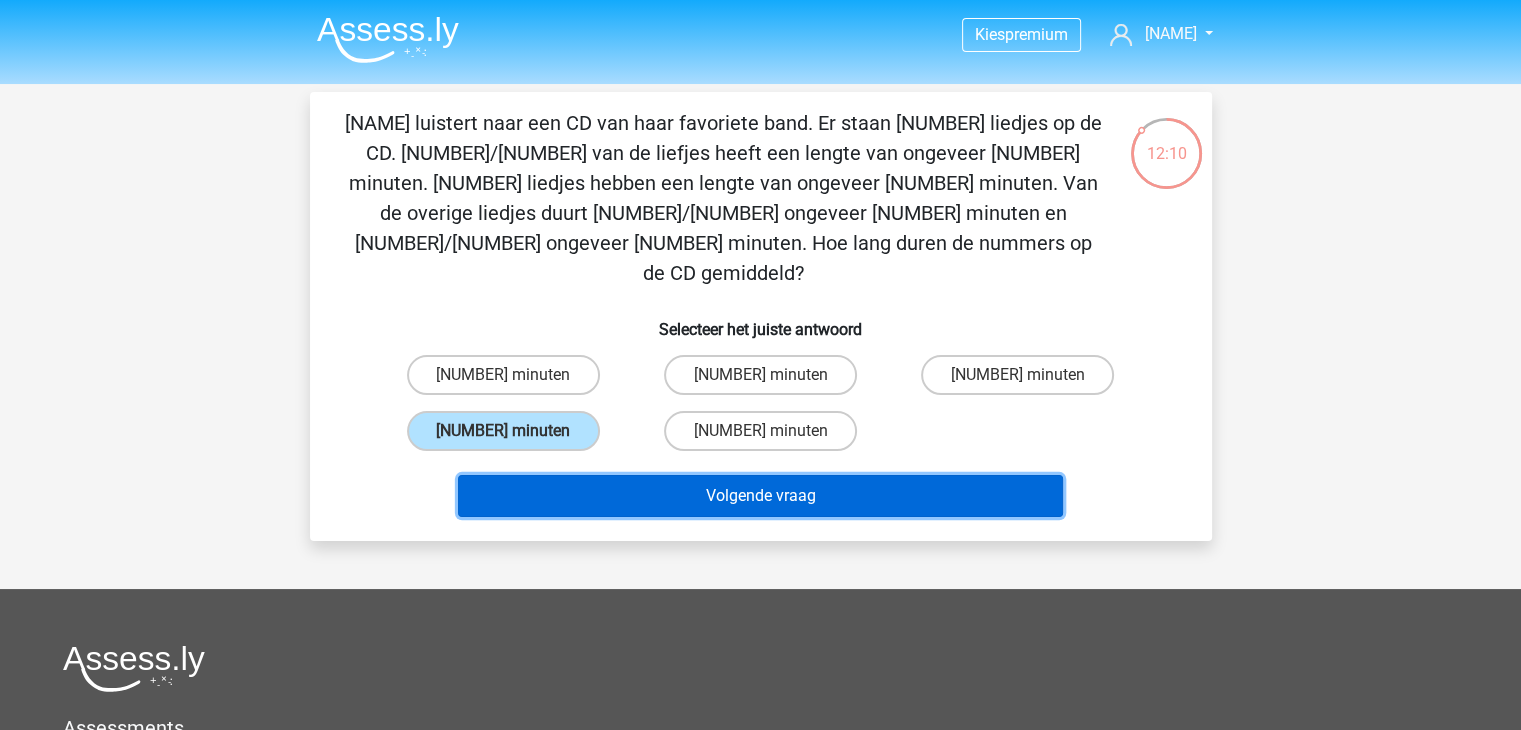 click on "Volgende vraag" at bounding box center [760, 496] 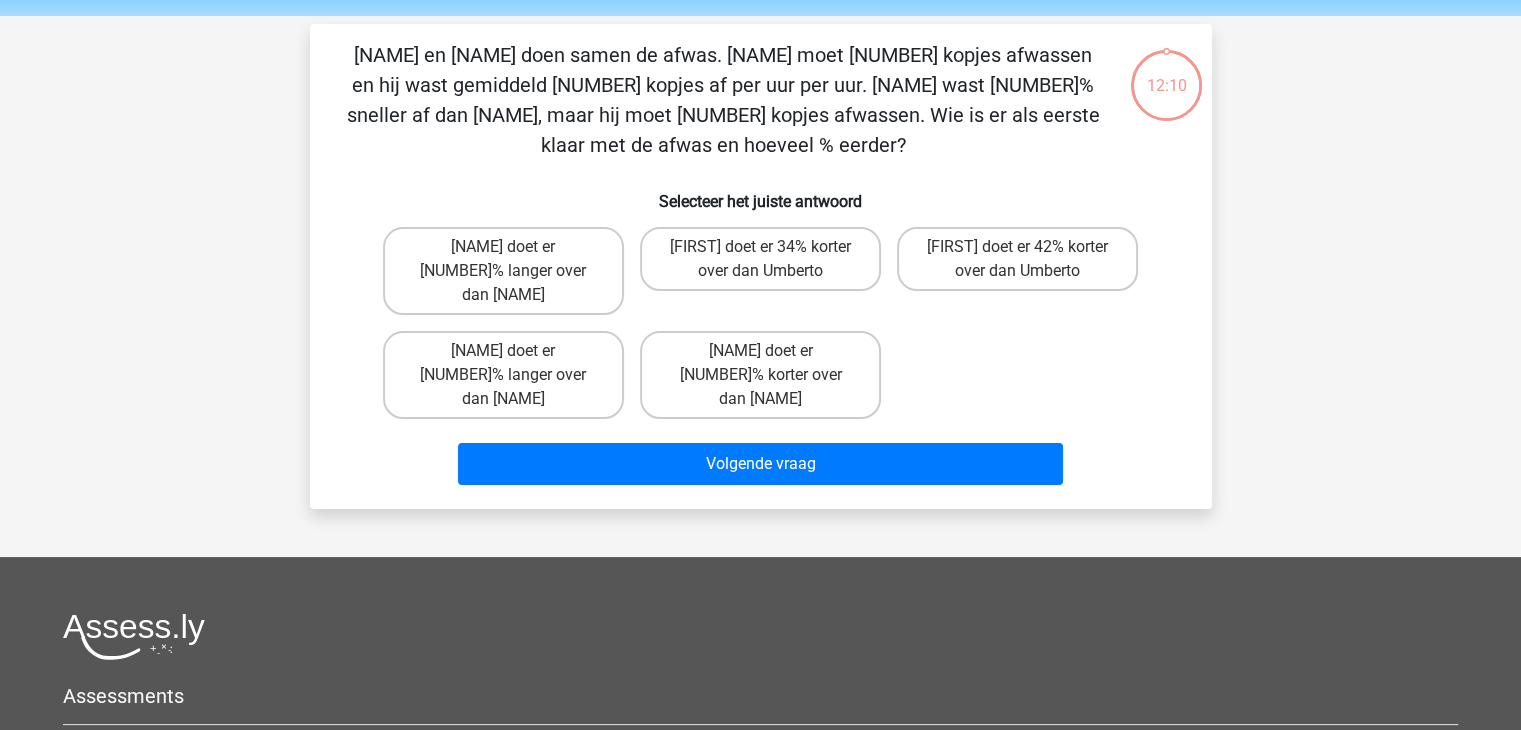 scroll, scrollTop: 0, scrollLeft: 0, axis: both 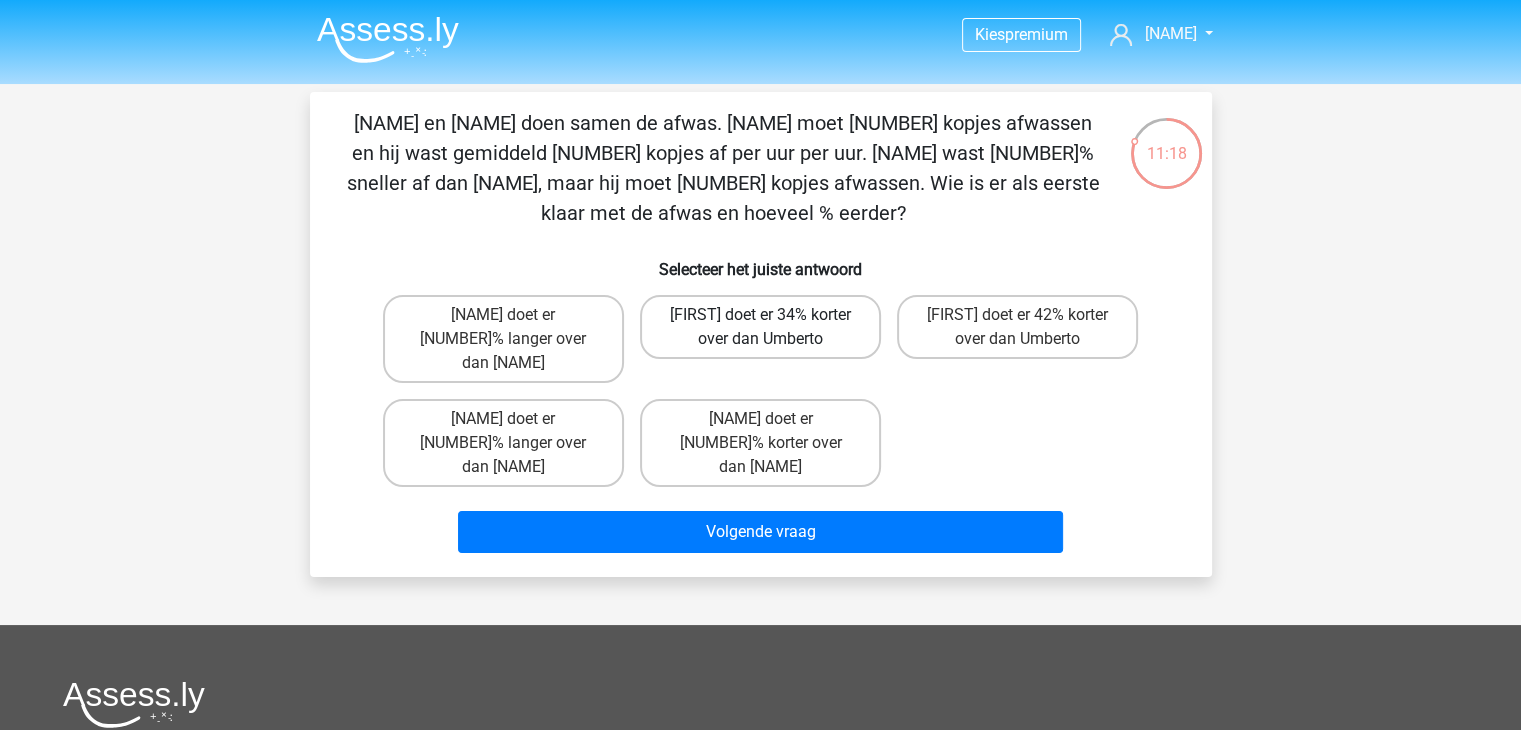 click on "Tom doet er 34% korter over dan Umberto" at bounding box center (760, 327) 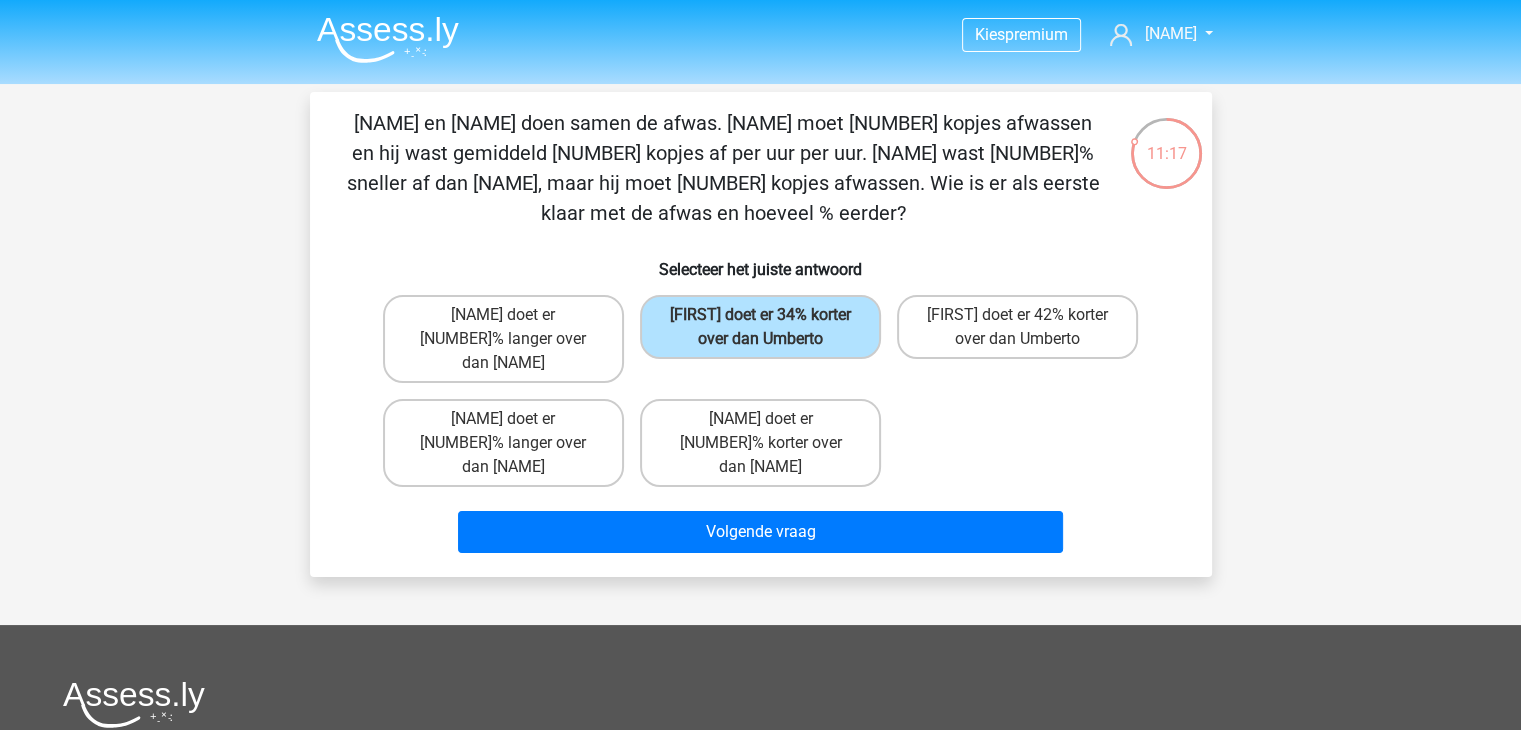 click on "Volgende vraag" at bounding box center (761, 536) 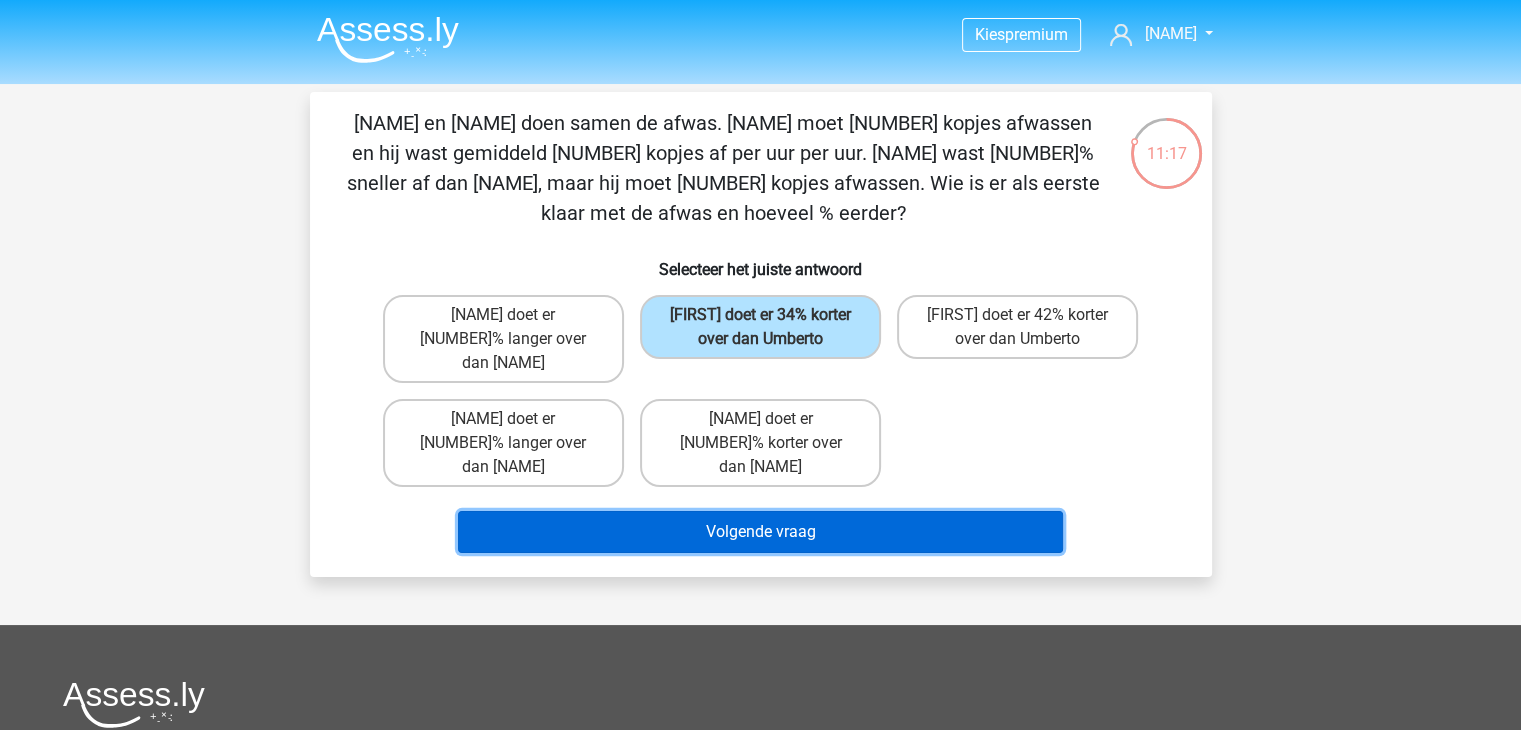 click on "Volgende vraag" at bounding box center (760, 532) 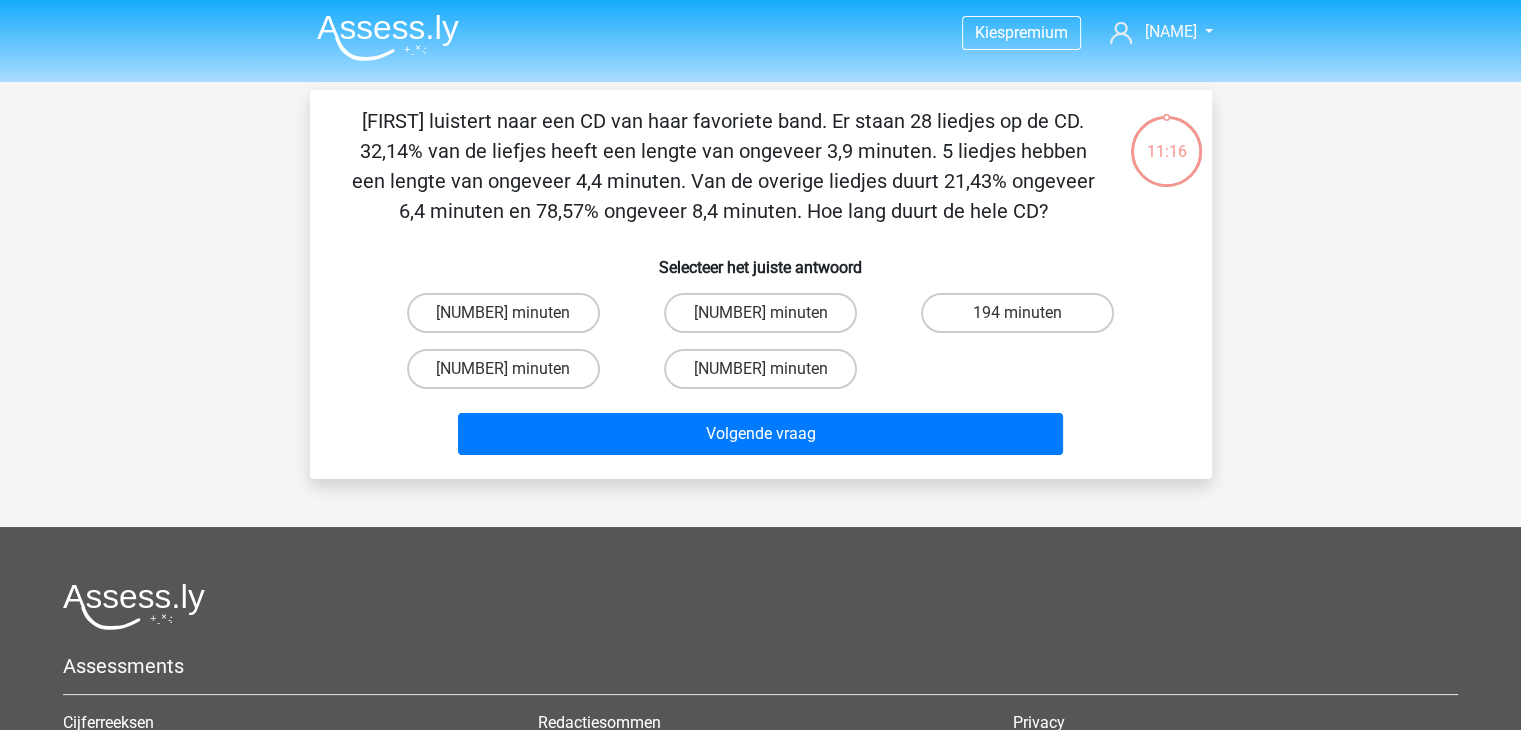 scroll, scrollTop: 0, scrollLeft: 0, axis: both 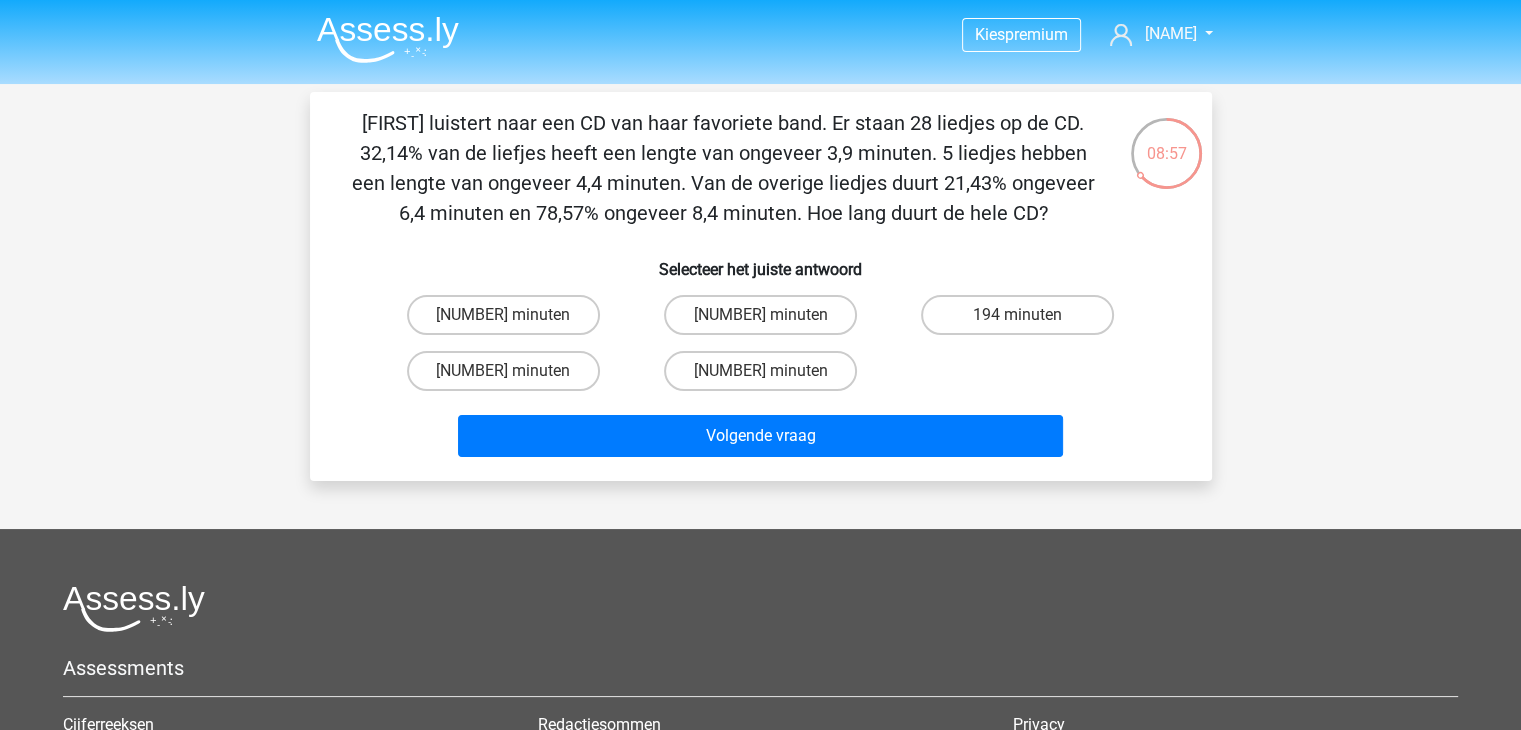 drag, startPoint x: 487, startPoint y: 313, endPoint x: 502, endPoint y: 324, distance: 18.601076 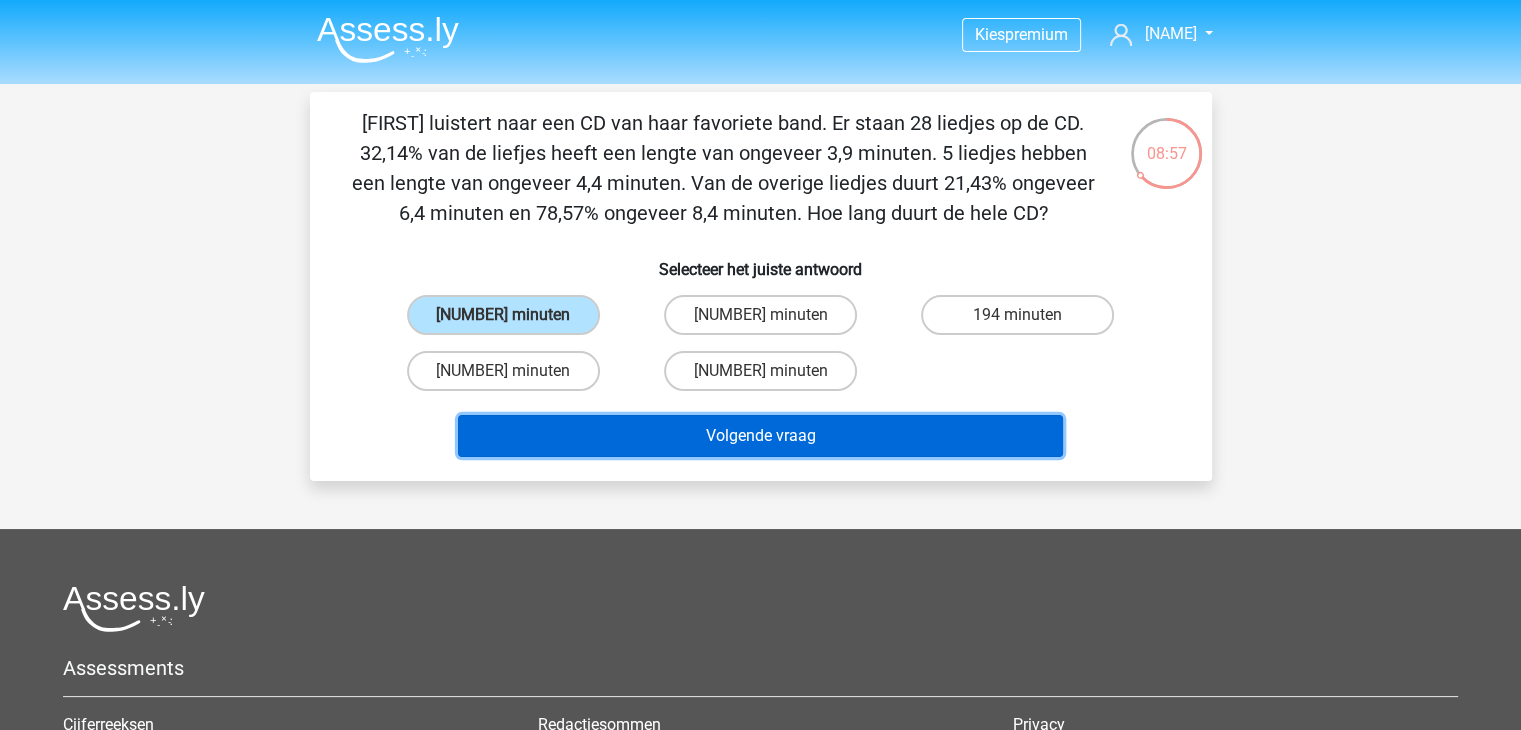 click on "Volgende vraag" at bounding box center [760, 436] 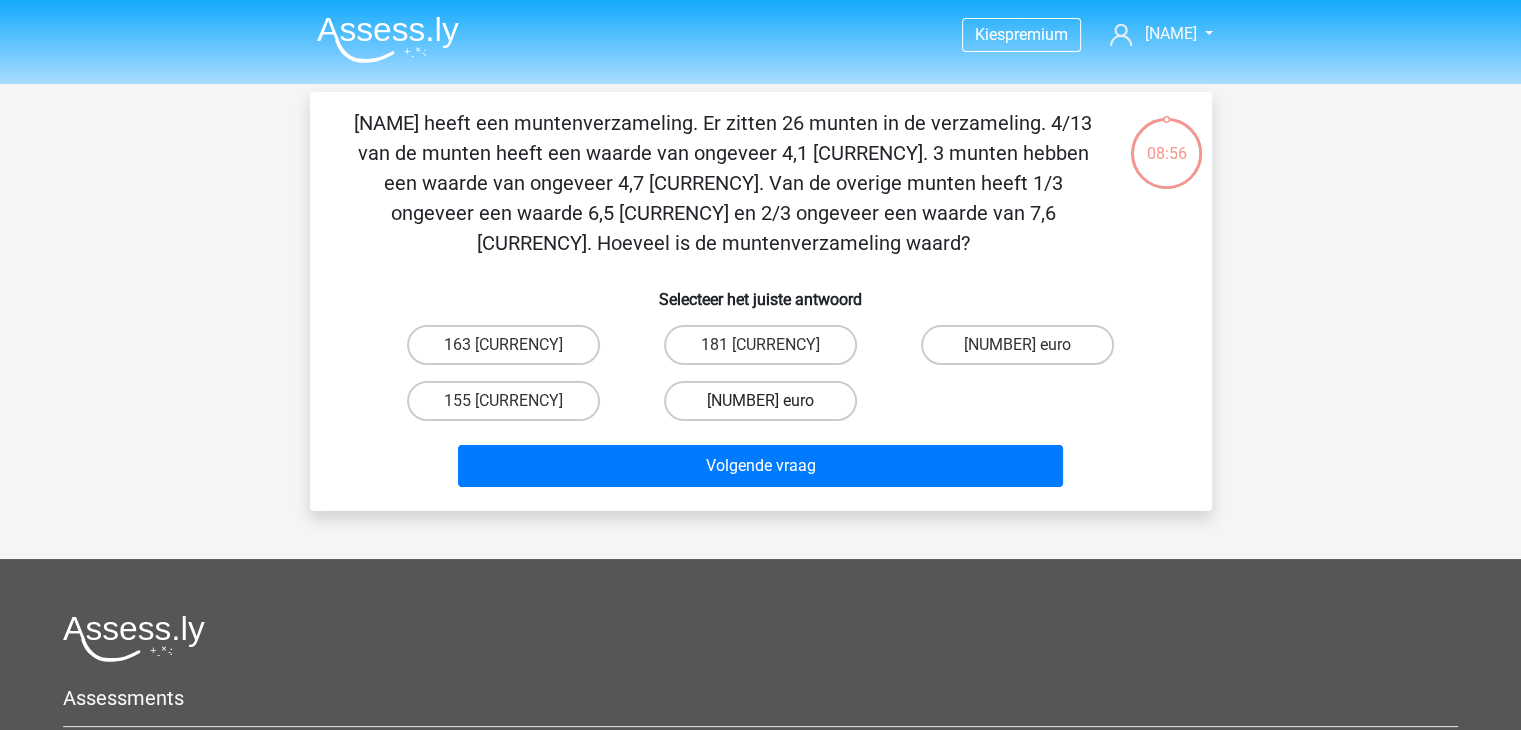 scroll, scrollTop: 0, scrollLeft: 0, axis: both 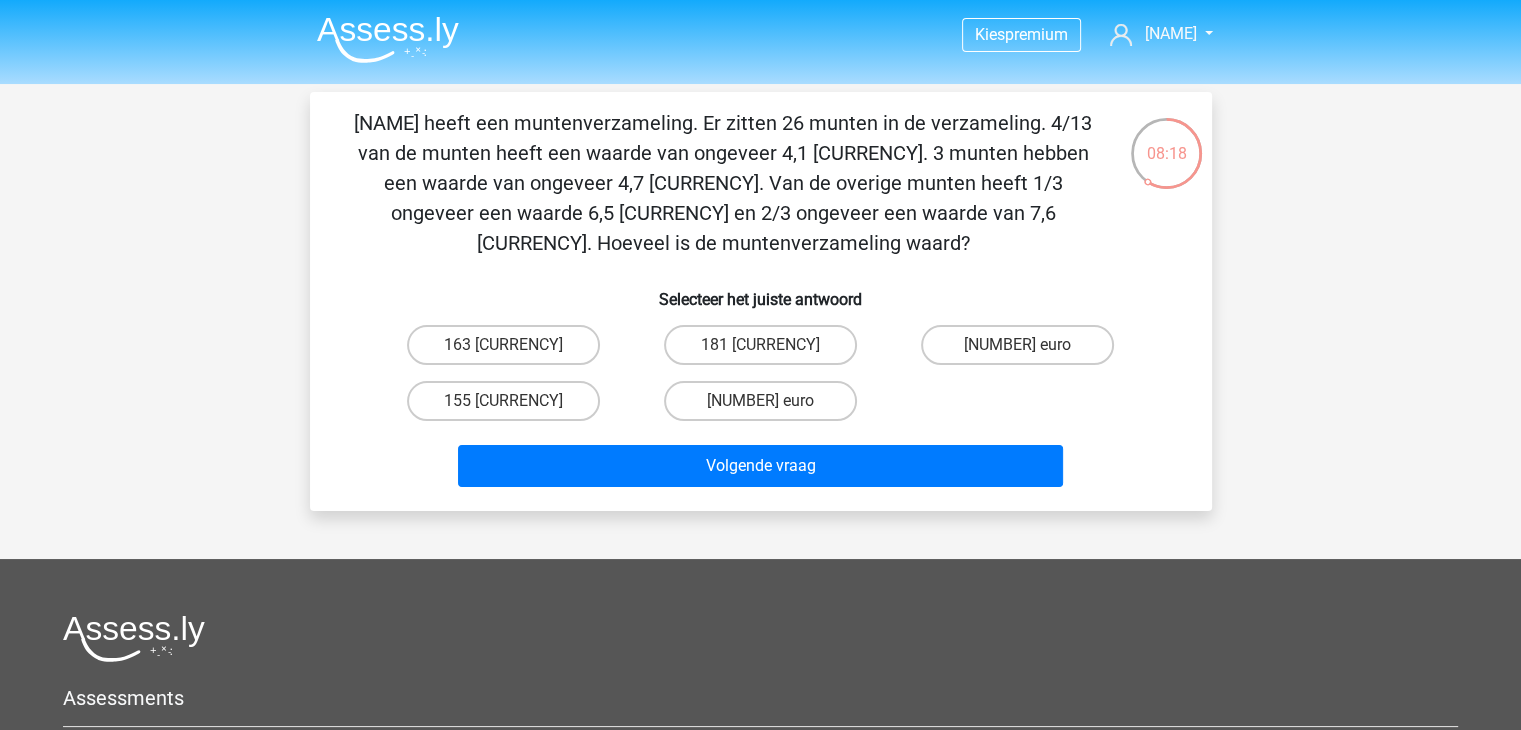 click on "[NUMBER] euro" at bounding box center (760, 345) 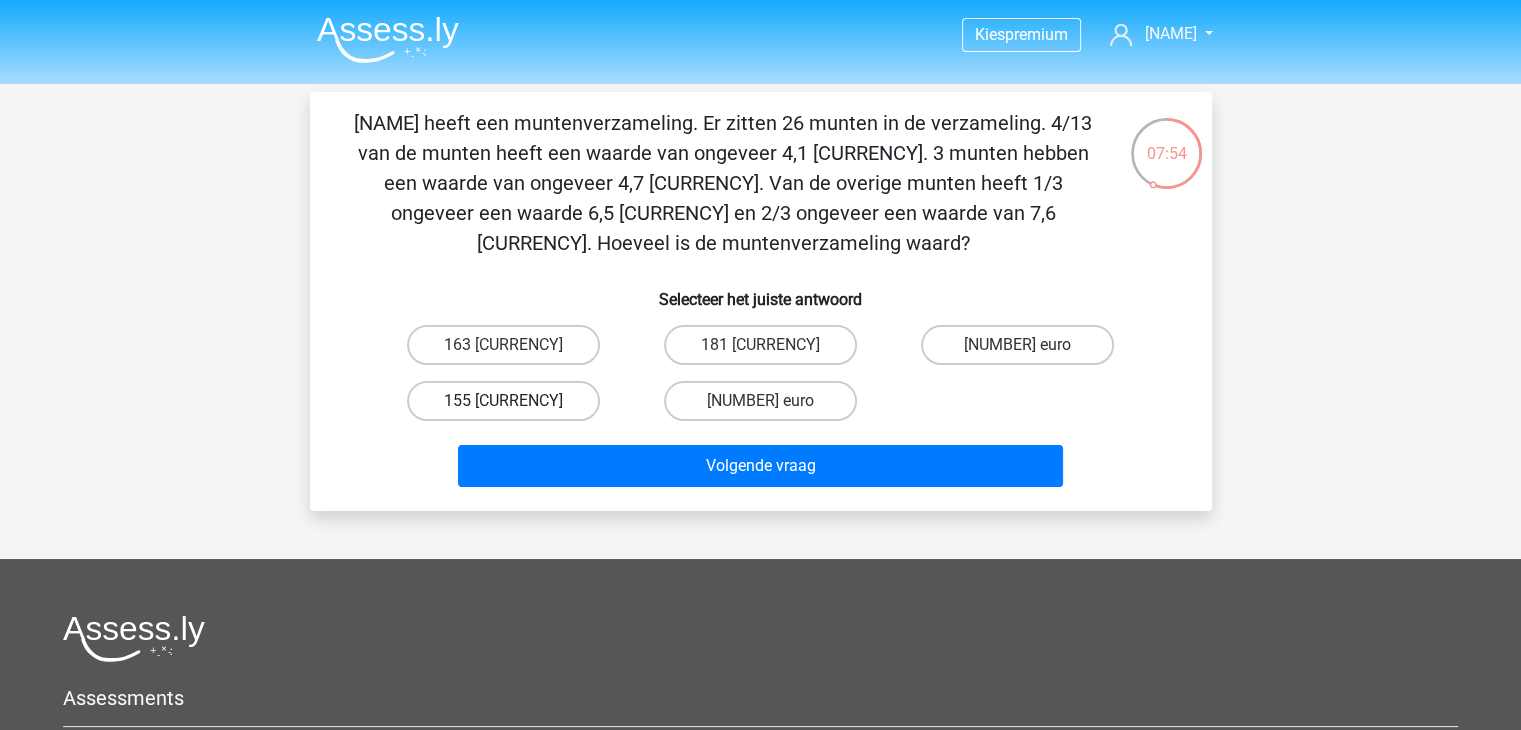 click on "155 euro" at bounding box center [503, 401] 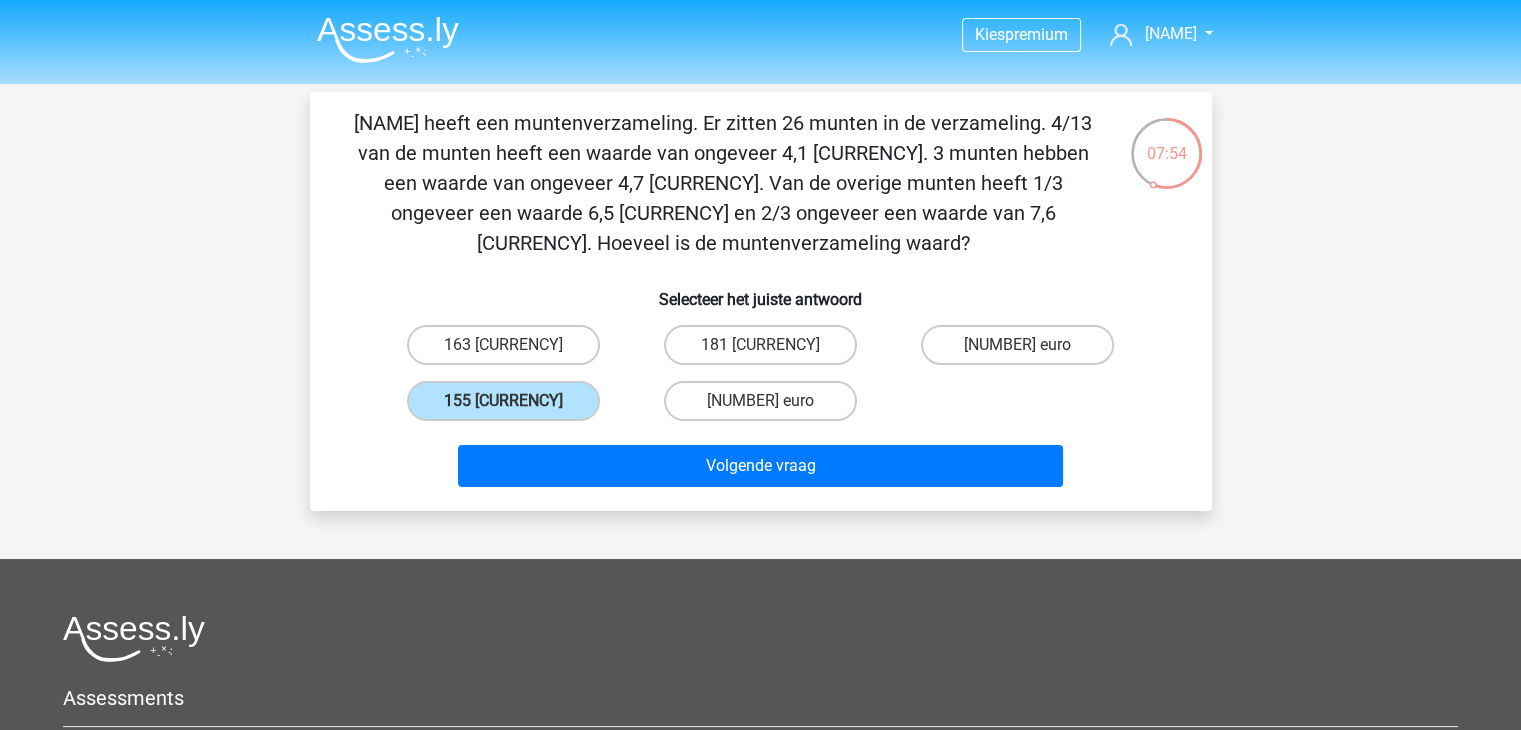 click on "Volgende vraag" at bounding box center [761, 462] 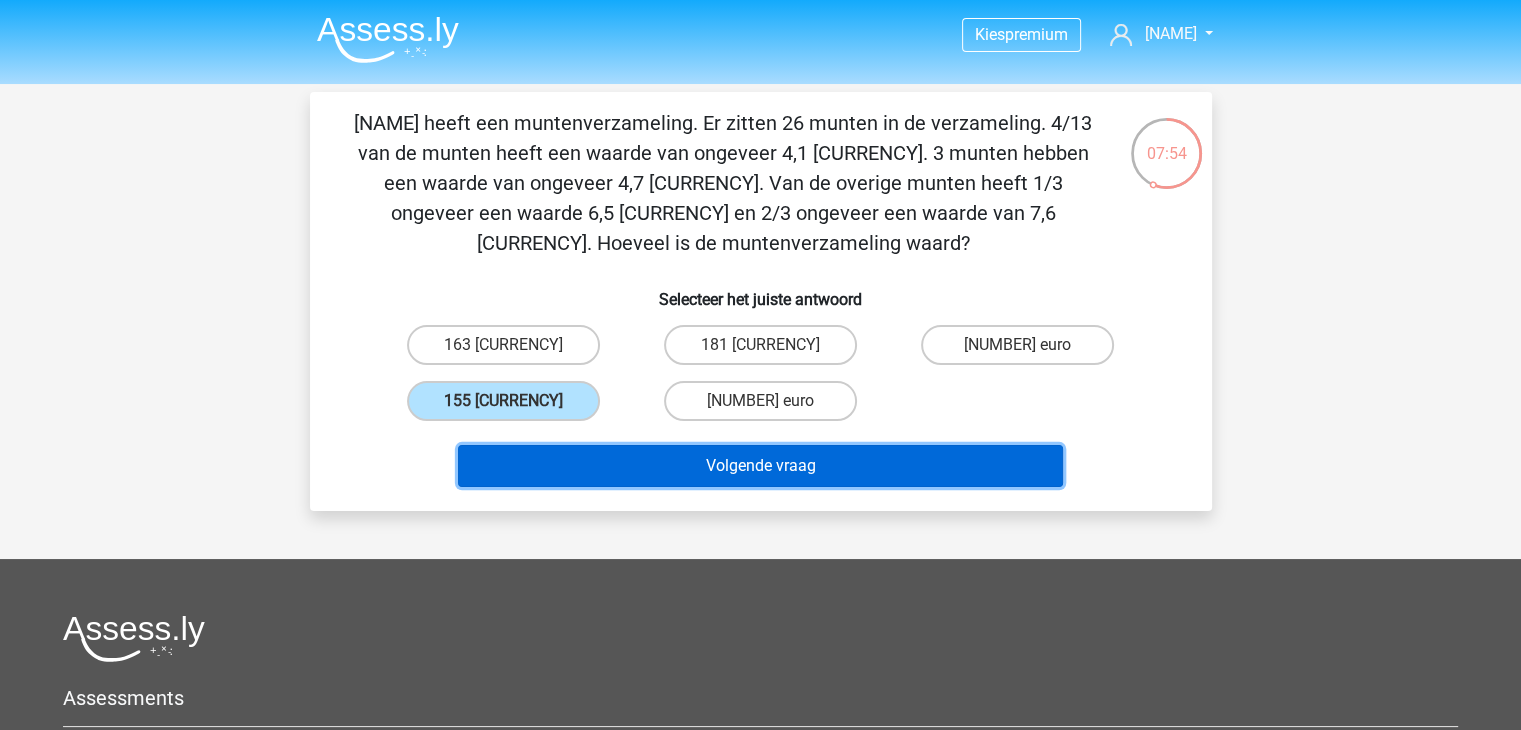 click on "Volgende vraag" at bounding box center [760, 466] 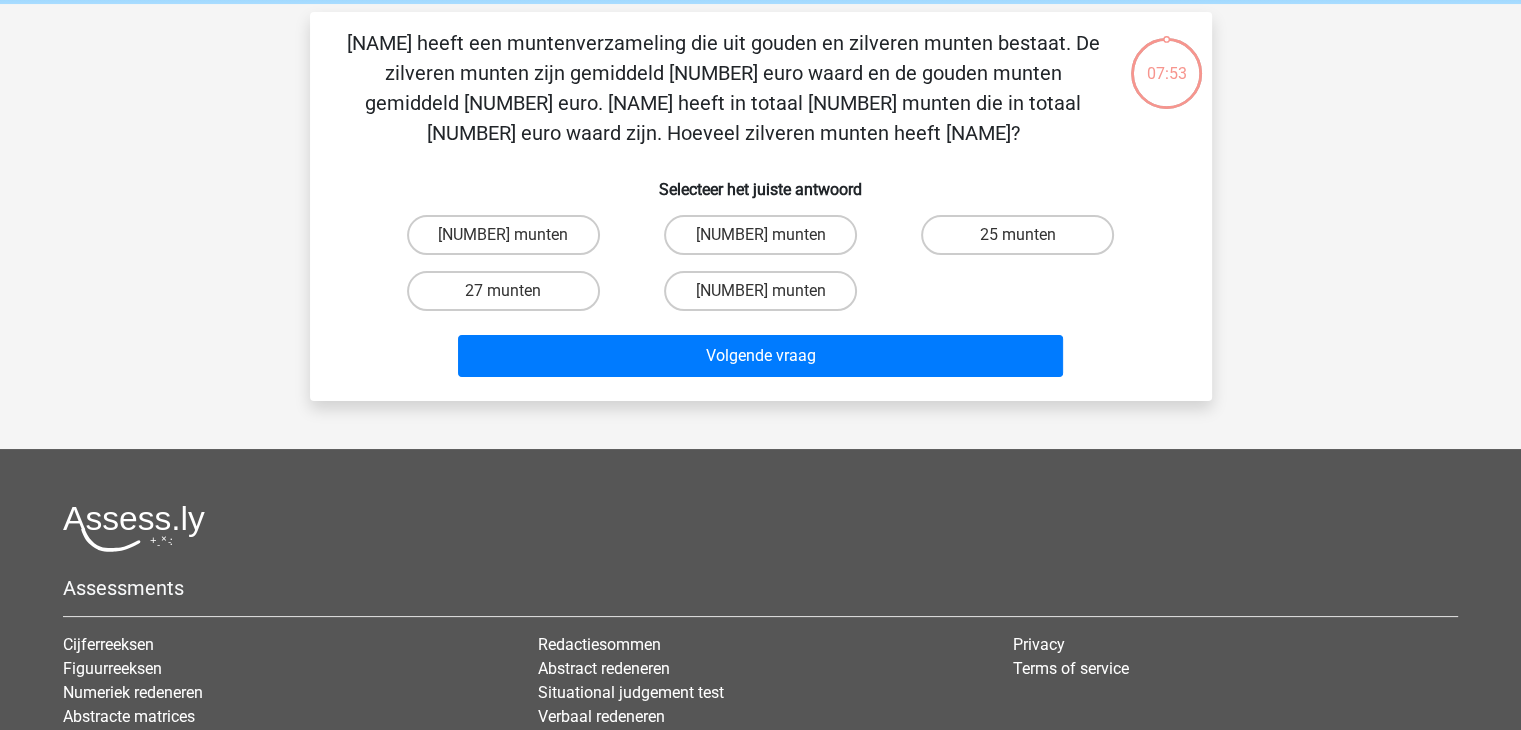 scroll, scrollTop: 0, scrollLeft: 0, axis: both 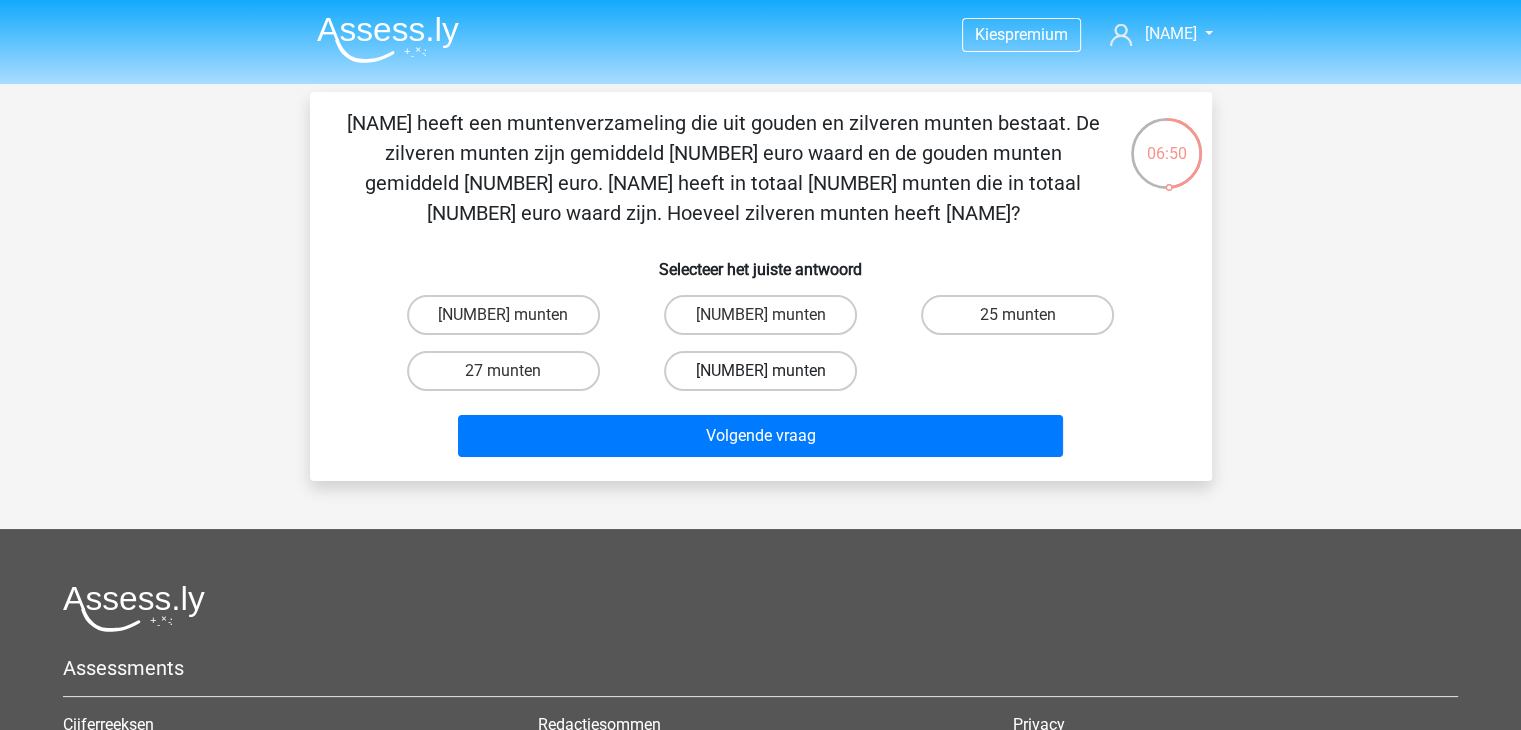 click on "21 munten" at bounding box center [760, 371] 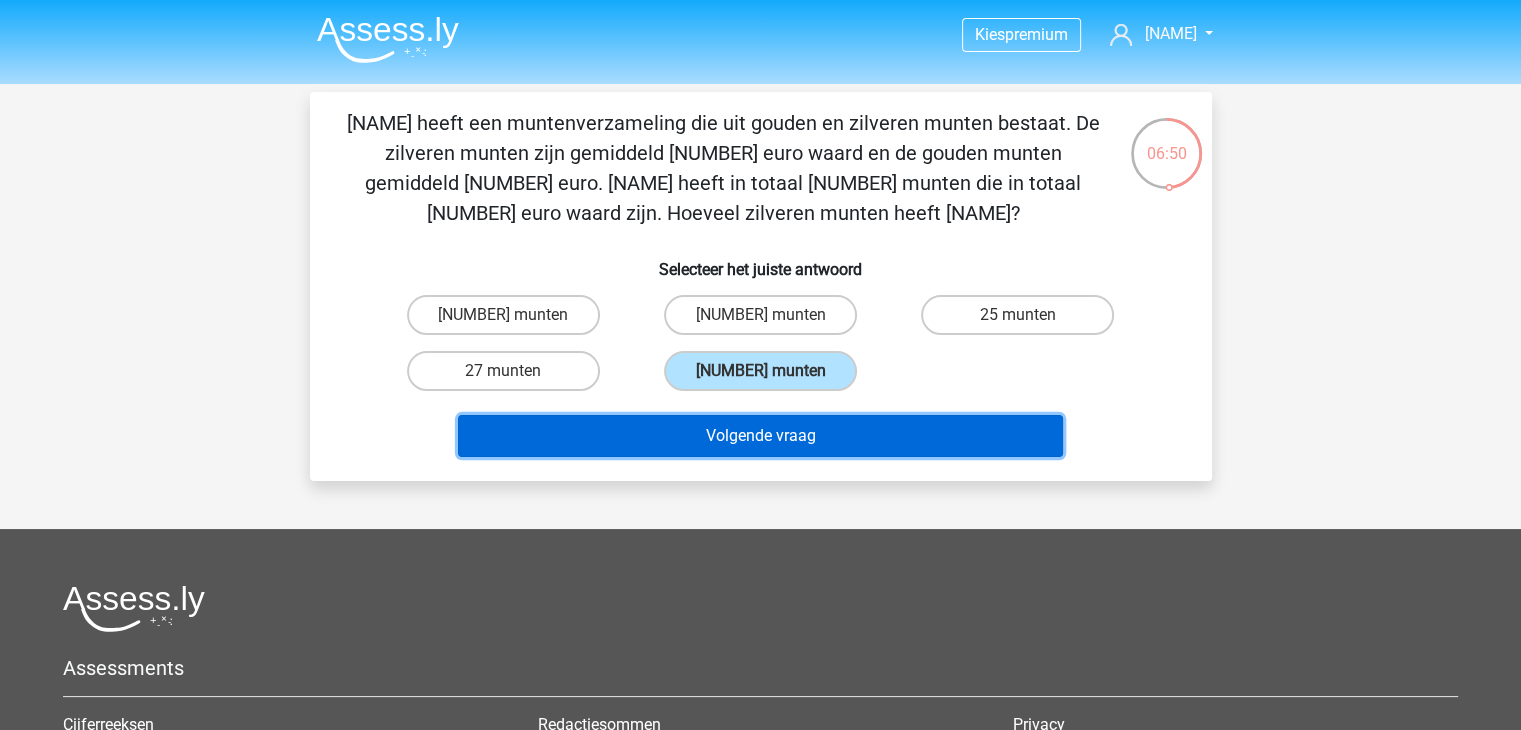 click on "Volgende vraag" at bounding box center [760, 436] 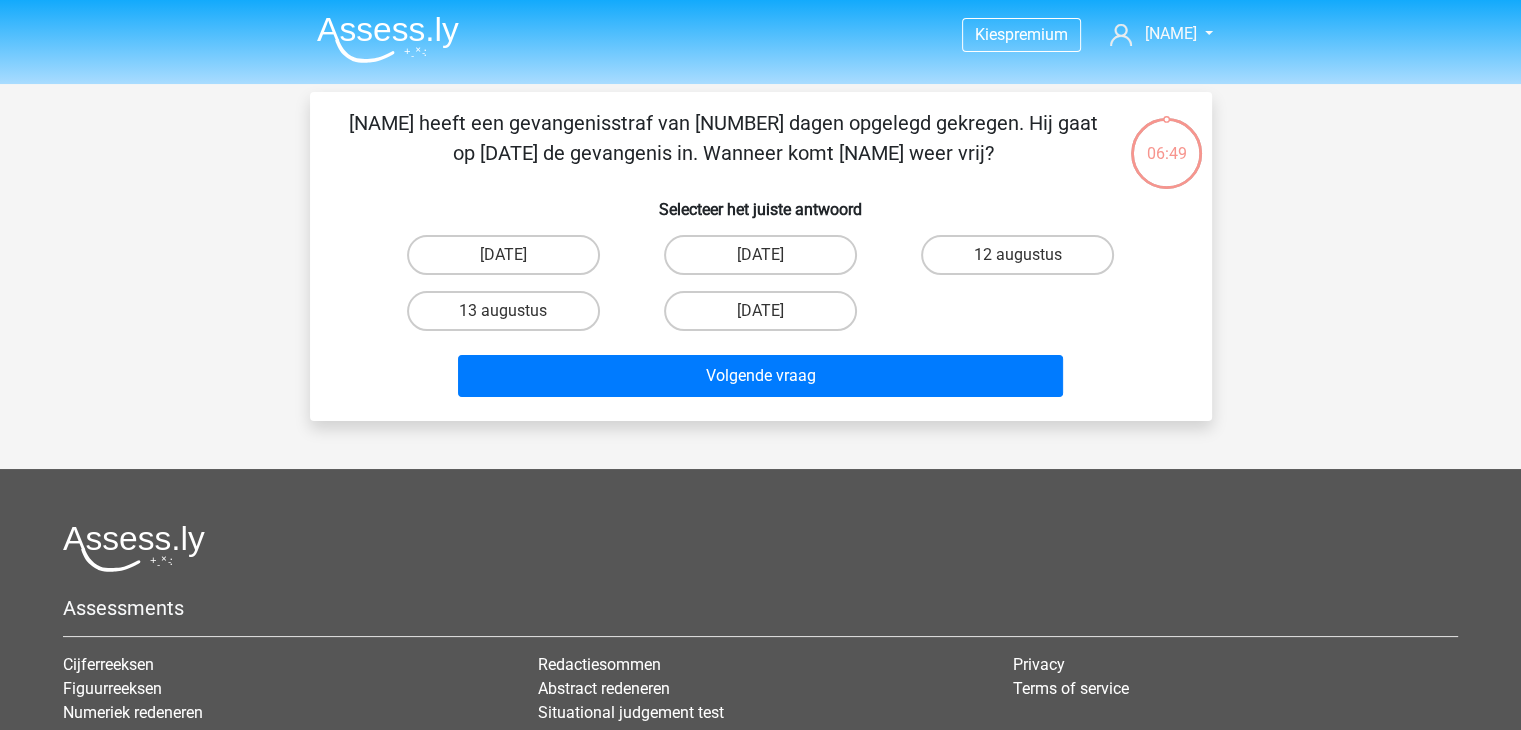 scroll, scrollTop: 0, scrollLeft: 0, axis: both 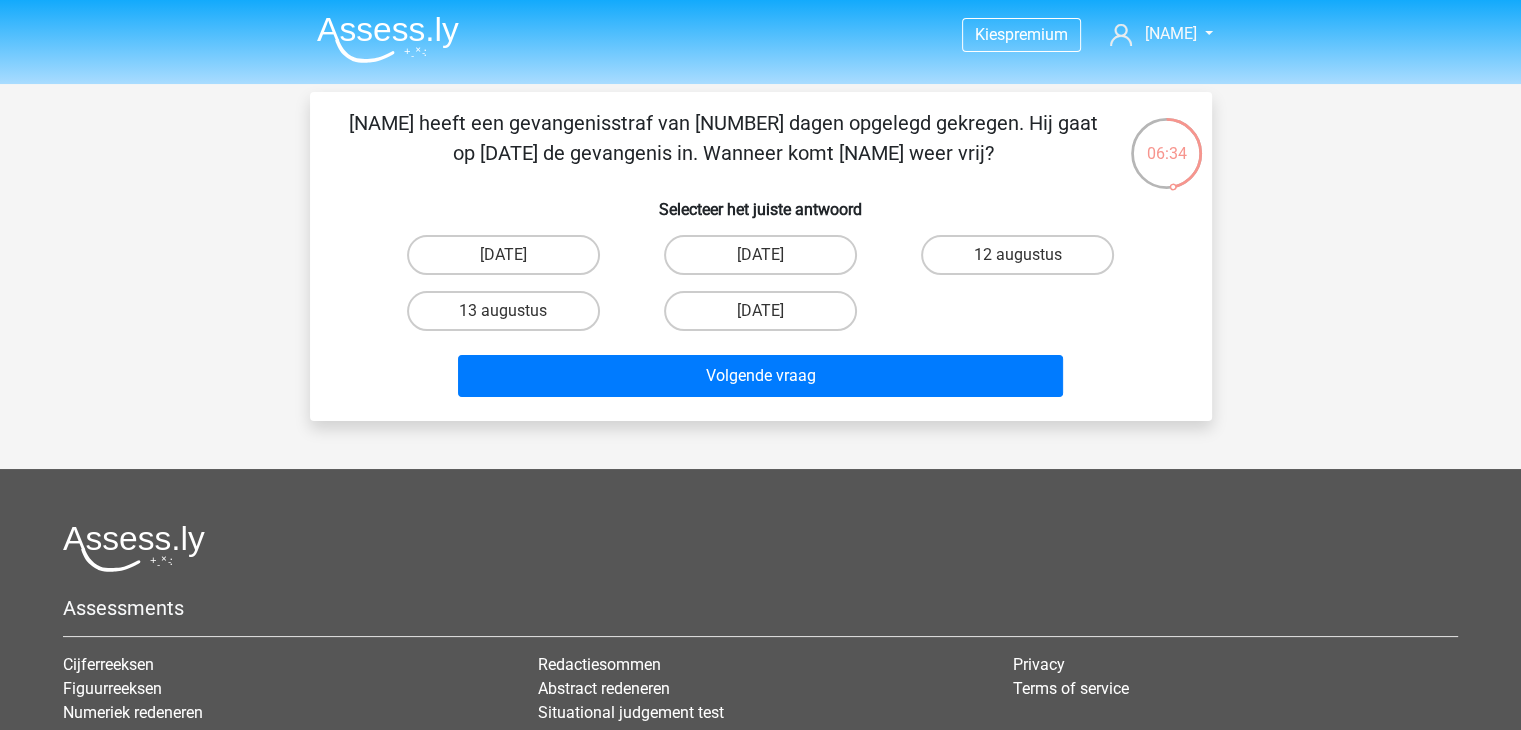 drag, startPoint x: 461, startPoint y: 310, endPoint x: 496, endPoint y: 340, distance: 46.09772 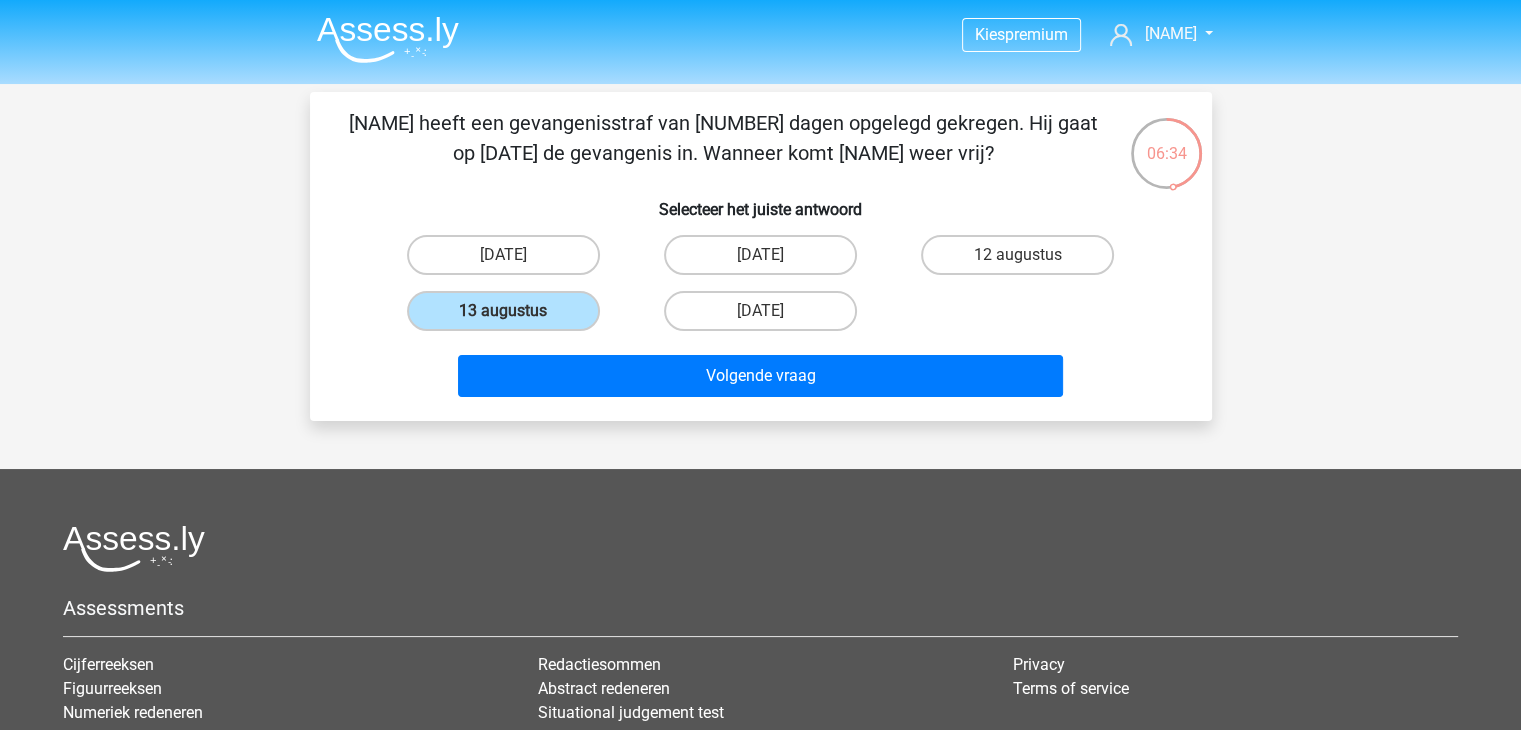 click on "Volgende vraag" at bounding box center (761, 380) 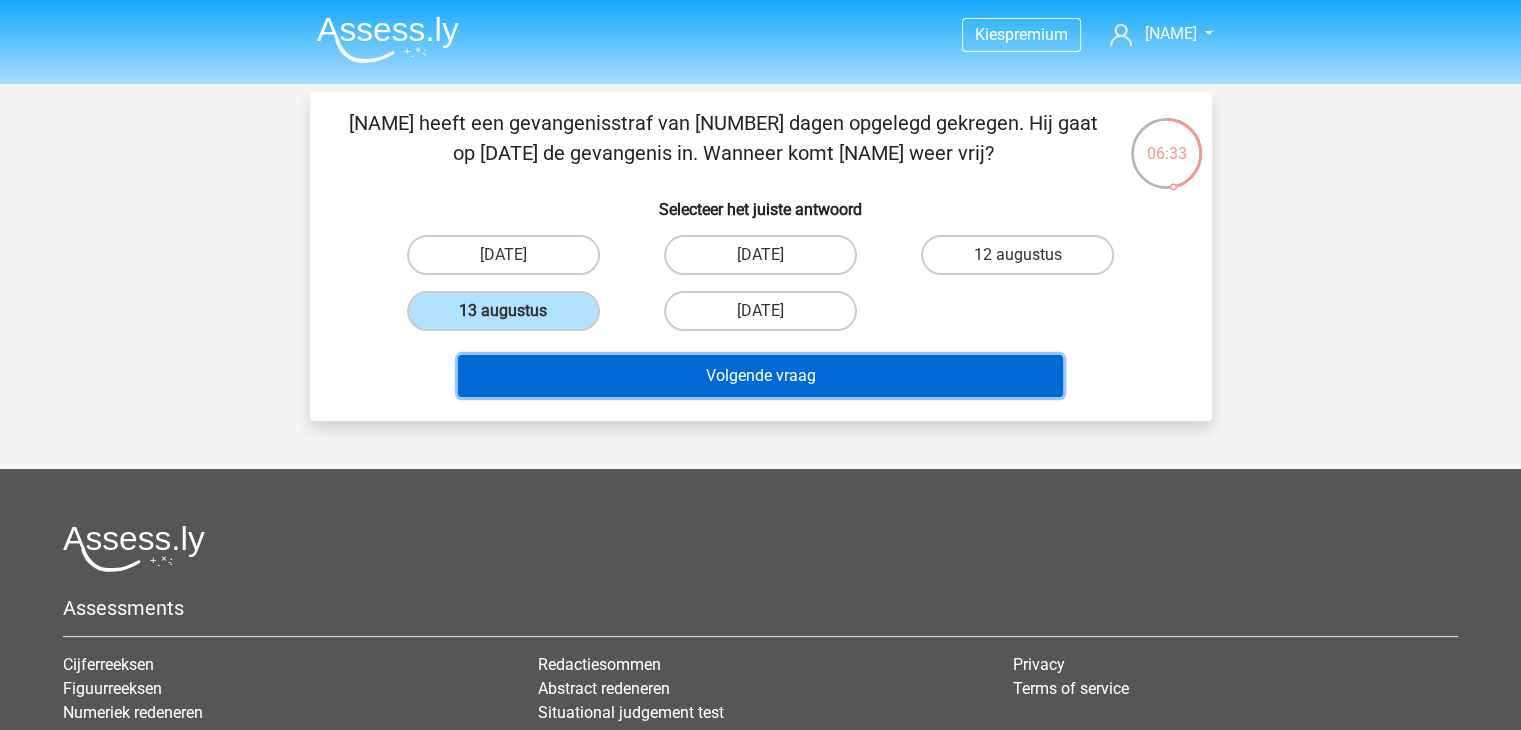 click on "Volgende vraag" at bounding box center (760, 376) 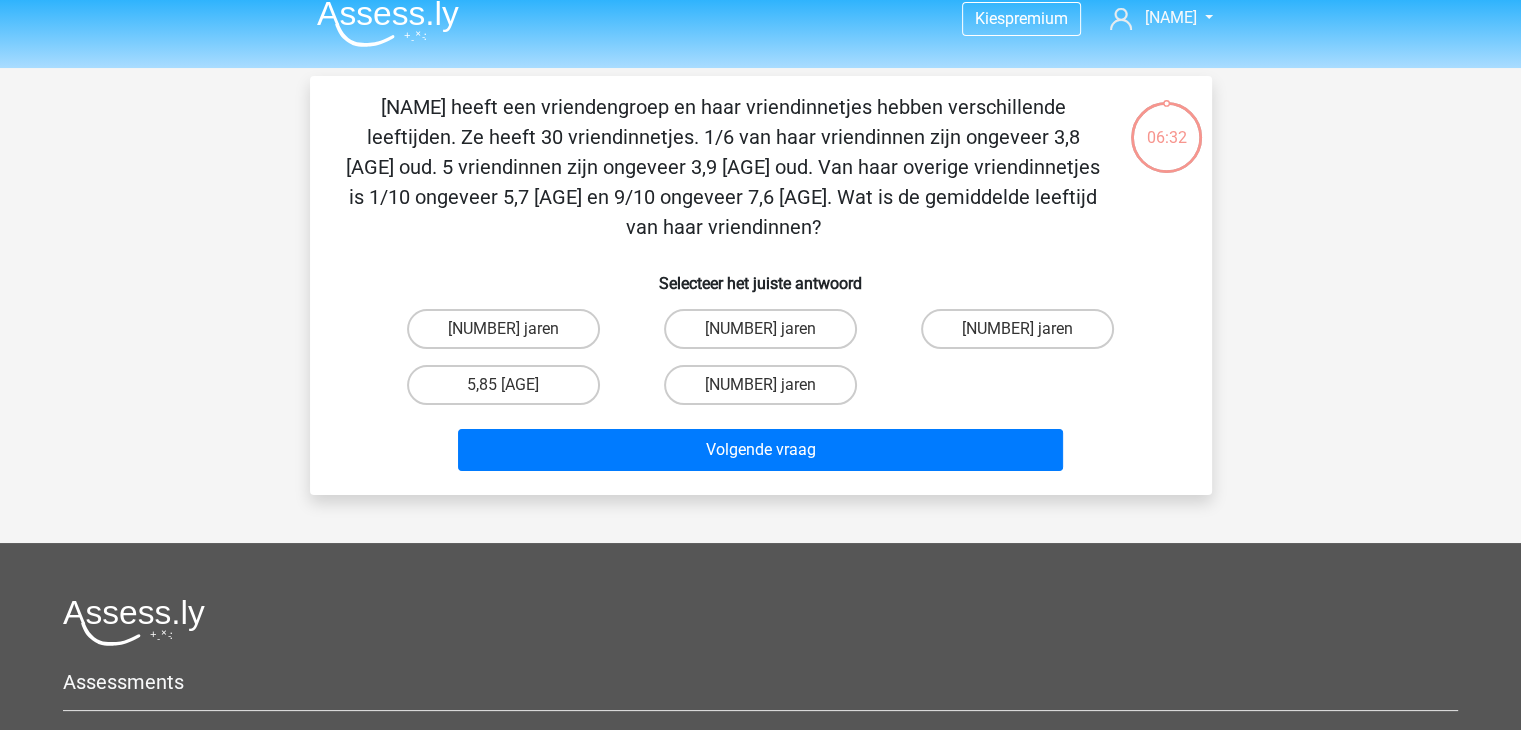 scroll, scrollTop: 0, scrollLeft: 0, axis: both 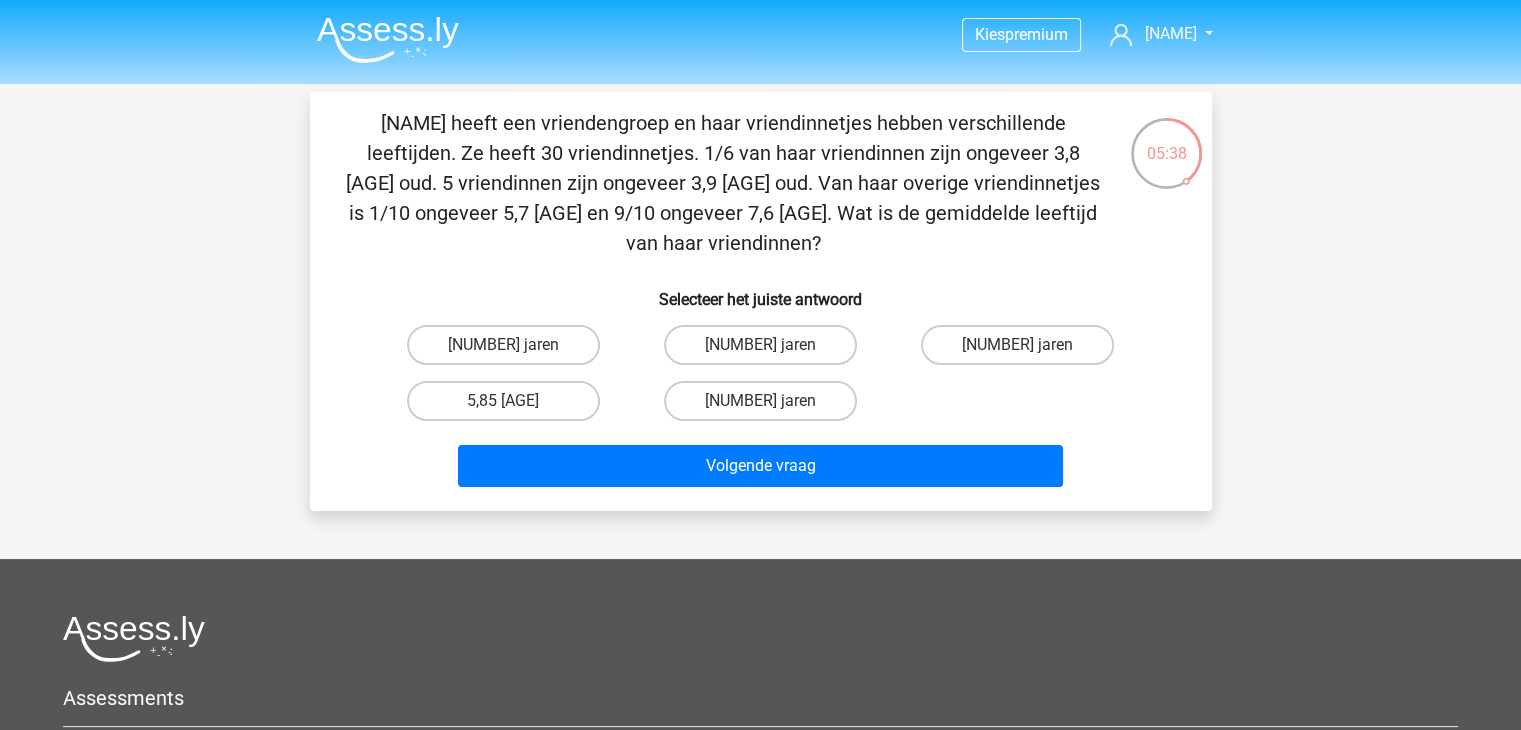 click on "[NUMBER] jaren" at bounding box center [760, 345] 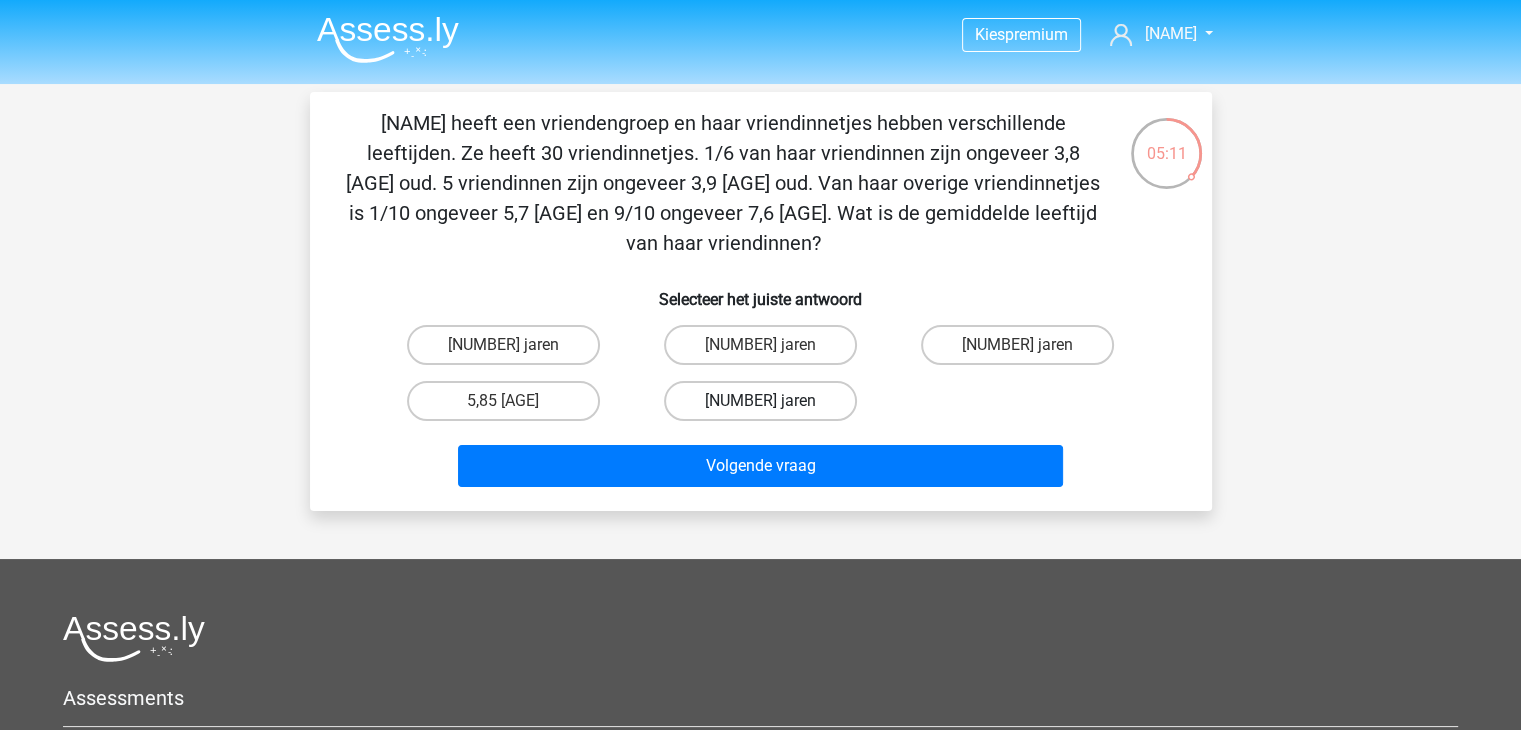 click on "6,22 jaren" at bounding box center [760, 401] 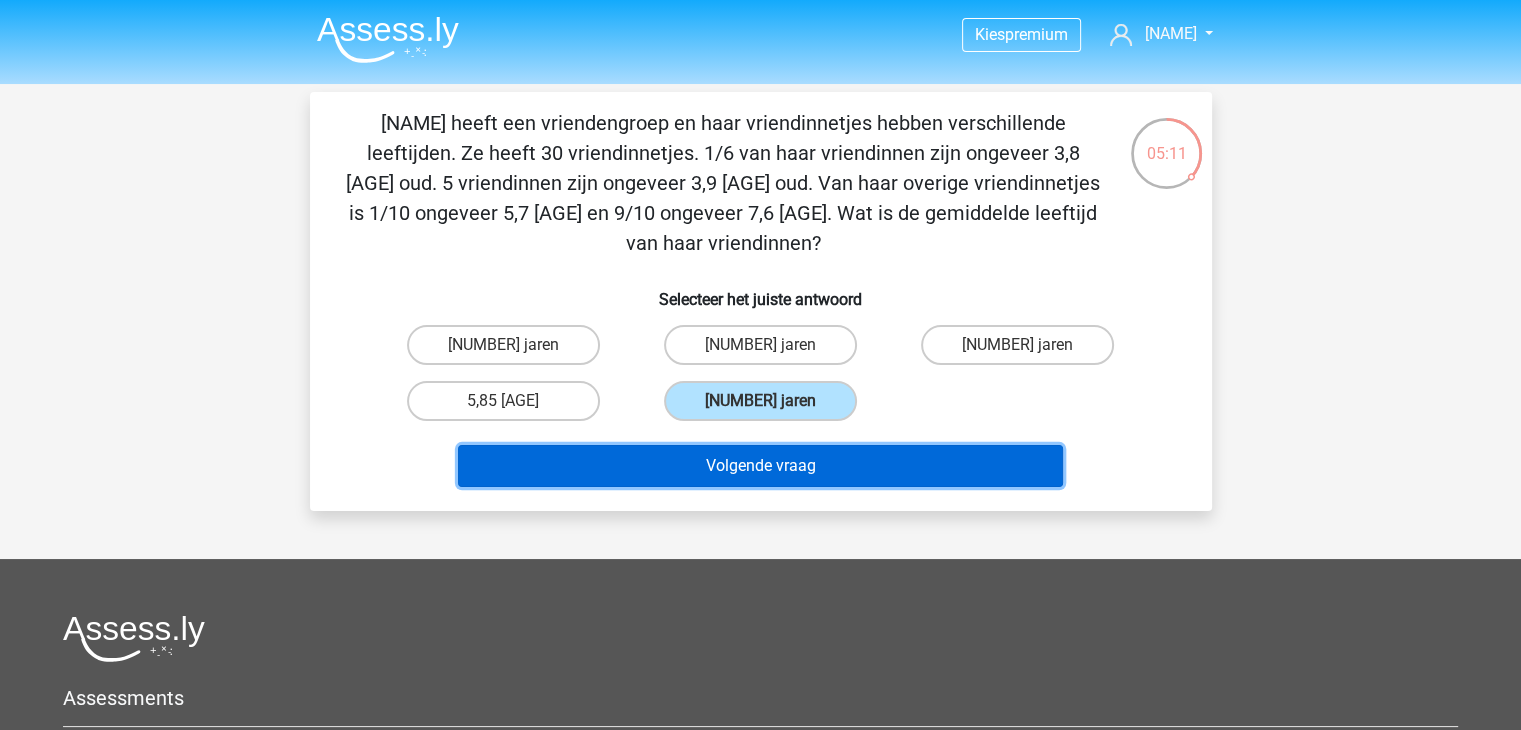 click on "Volgende vraag" at bounding box center (760, 466) 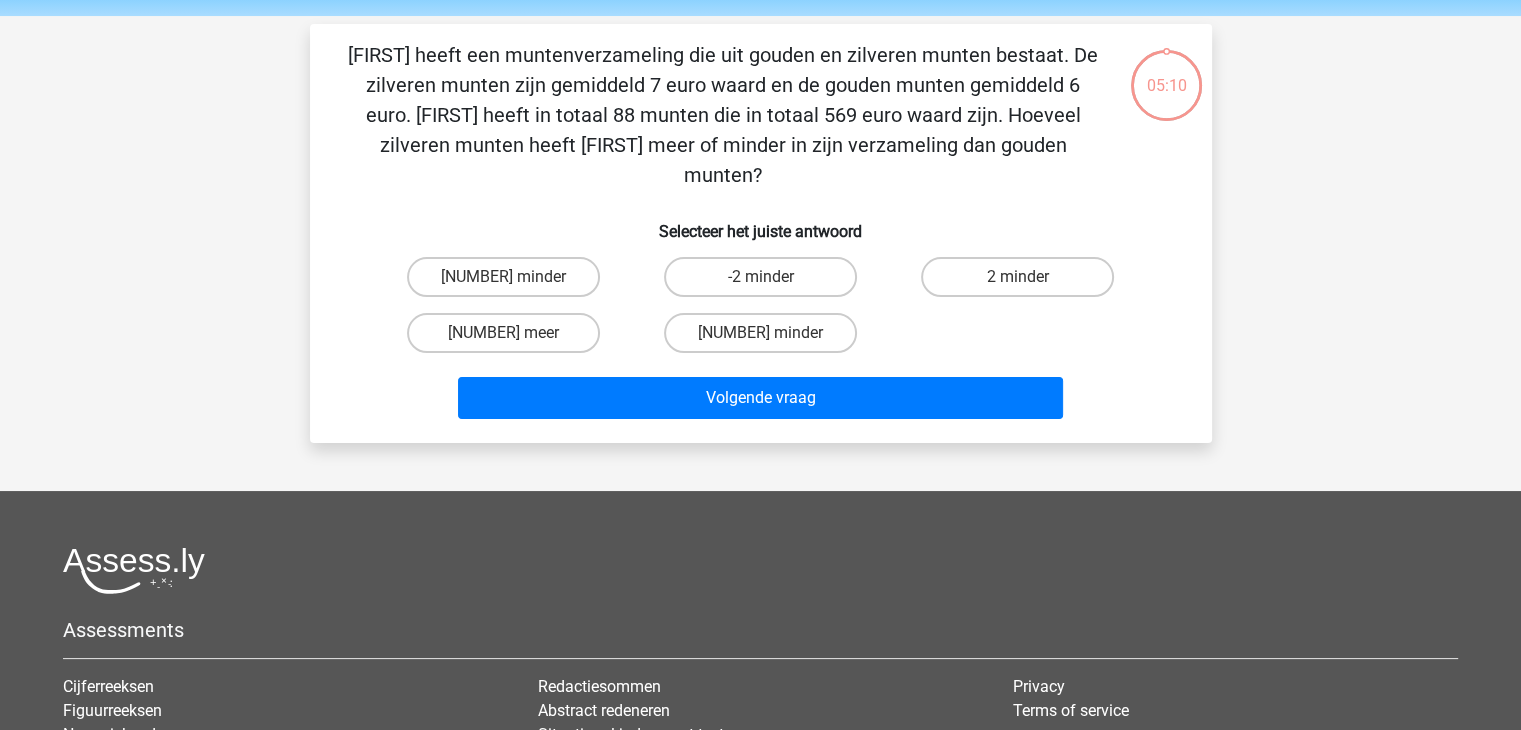 scroll, scrollTop: 0, scrollLeft: 0, axis: both 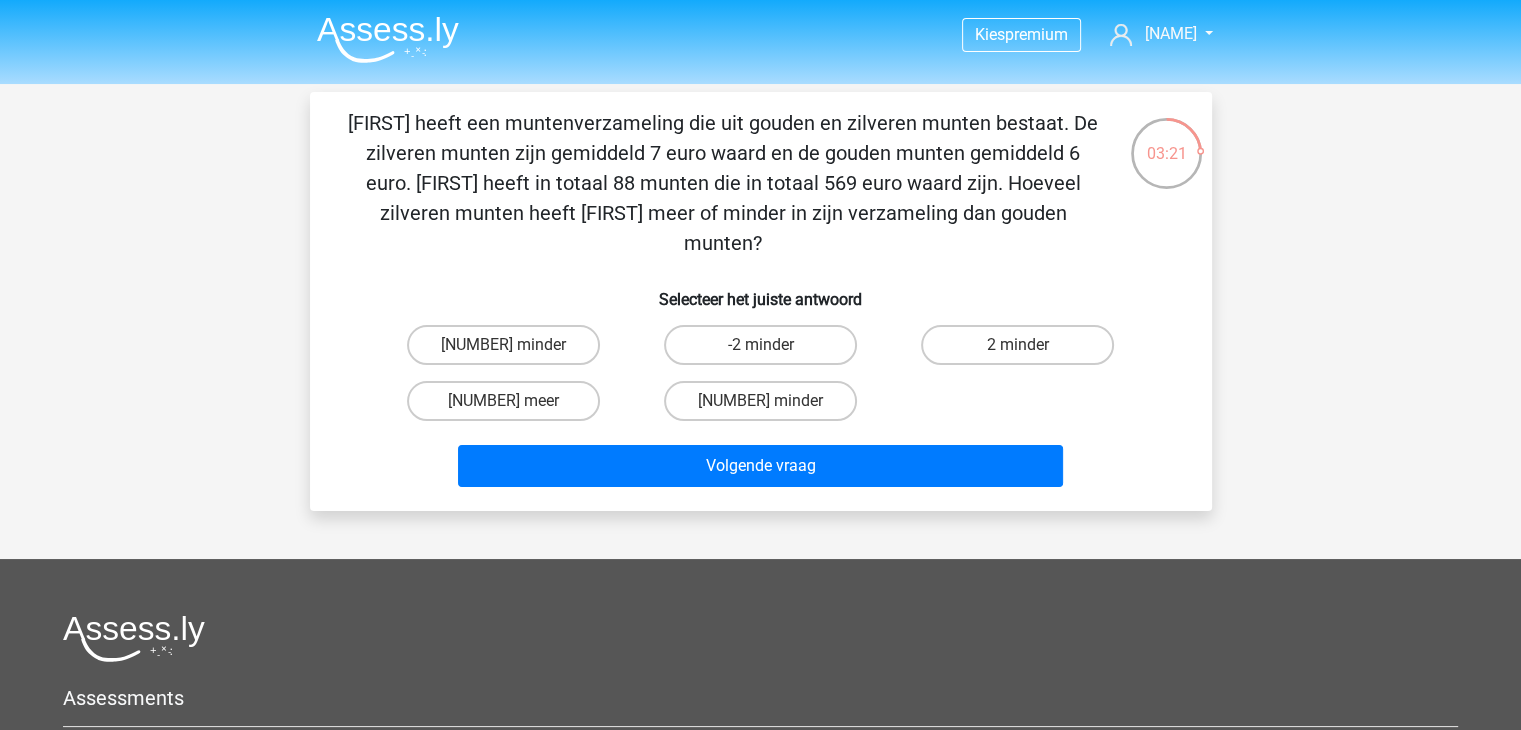 drag, startPoint x: 728, startPoint y: 375, endPoint x: 726, endPoint y: 396, distance: 21.095022 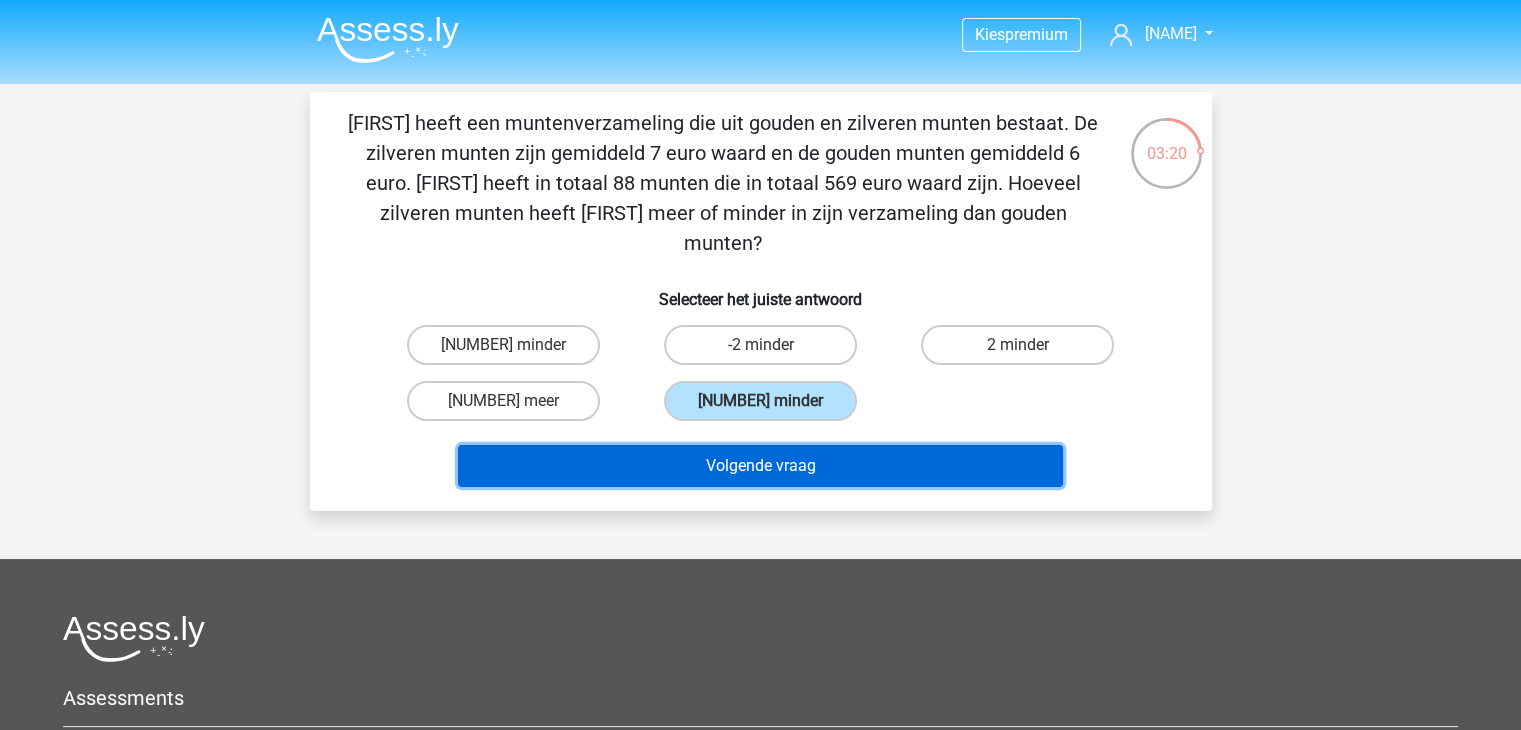 click on "Volgende vraag" at bounding box center (760, 466) 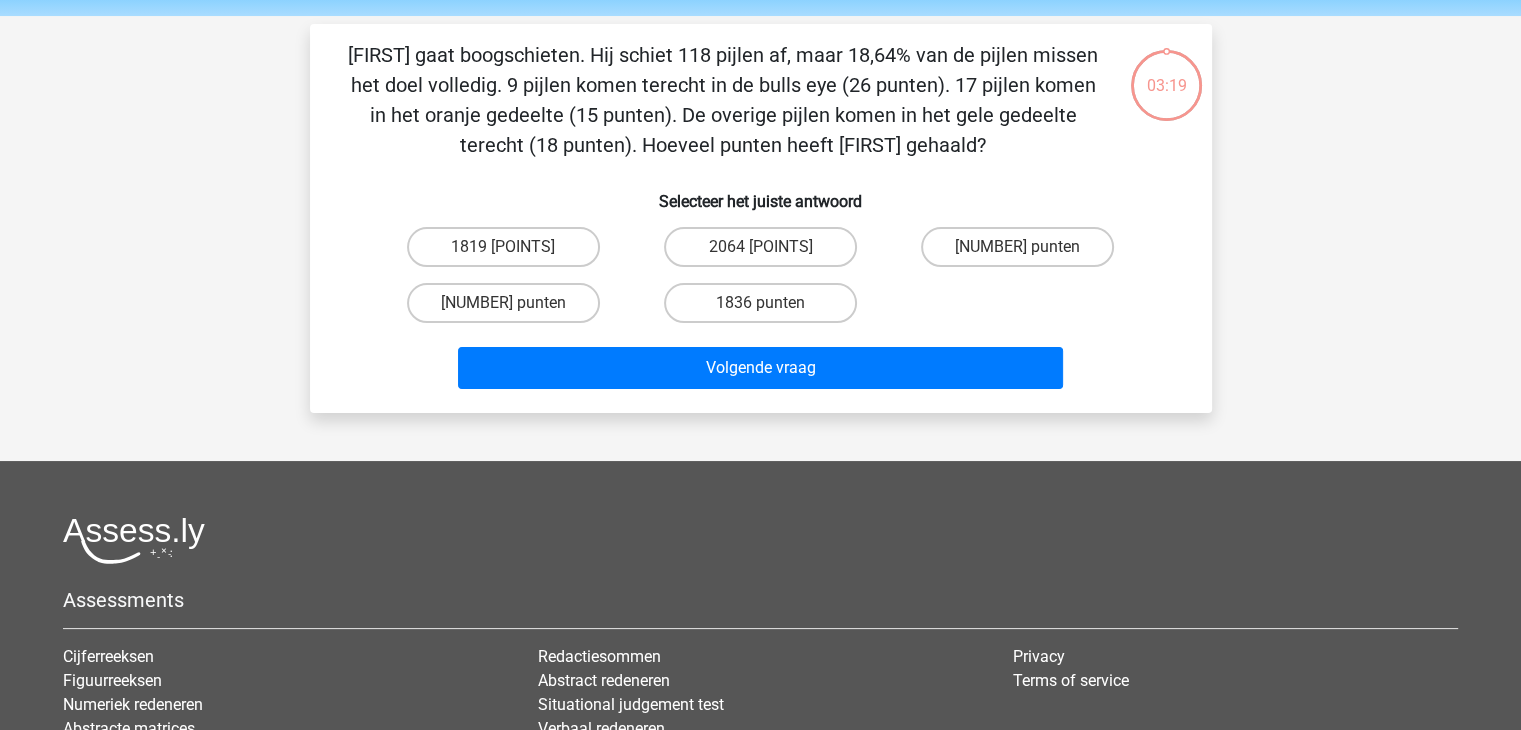 scroll, scrollTop: 0, scrollLeft: 0, axis: both 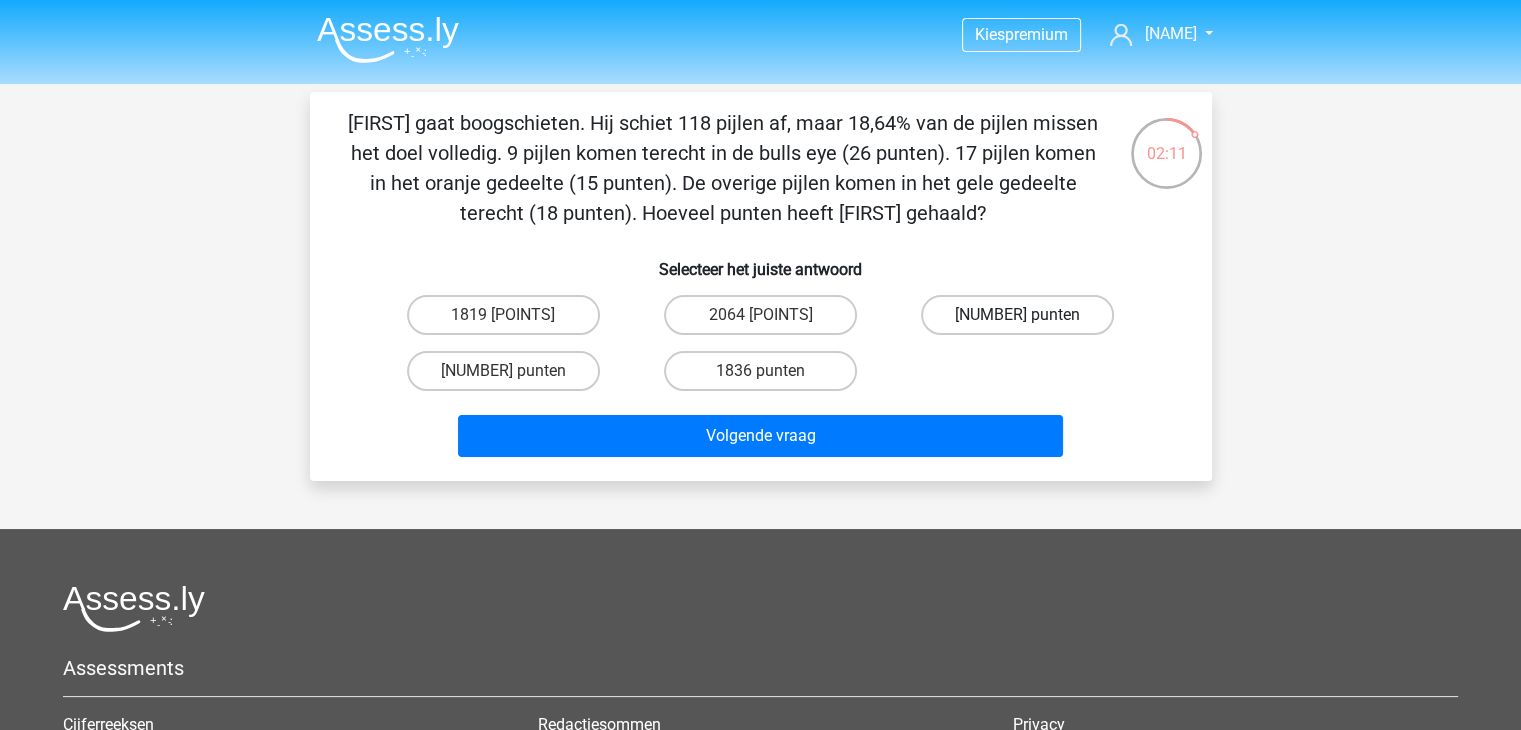 click on "1749 punten" at bounding box center (1017, 315) 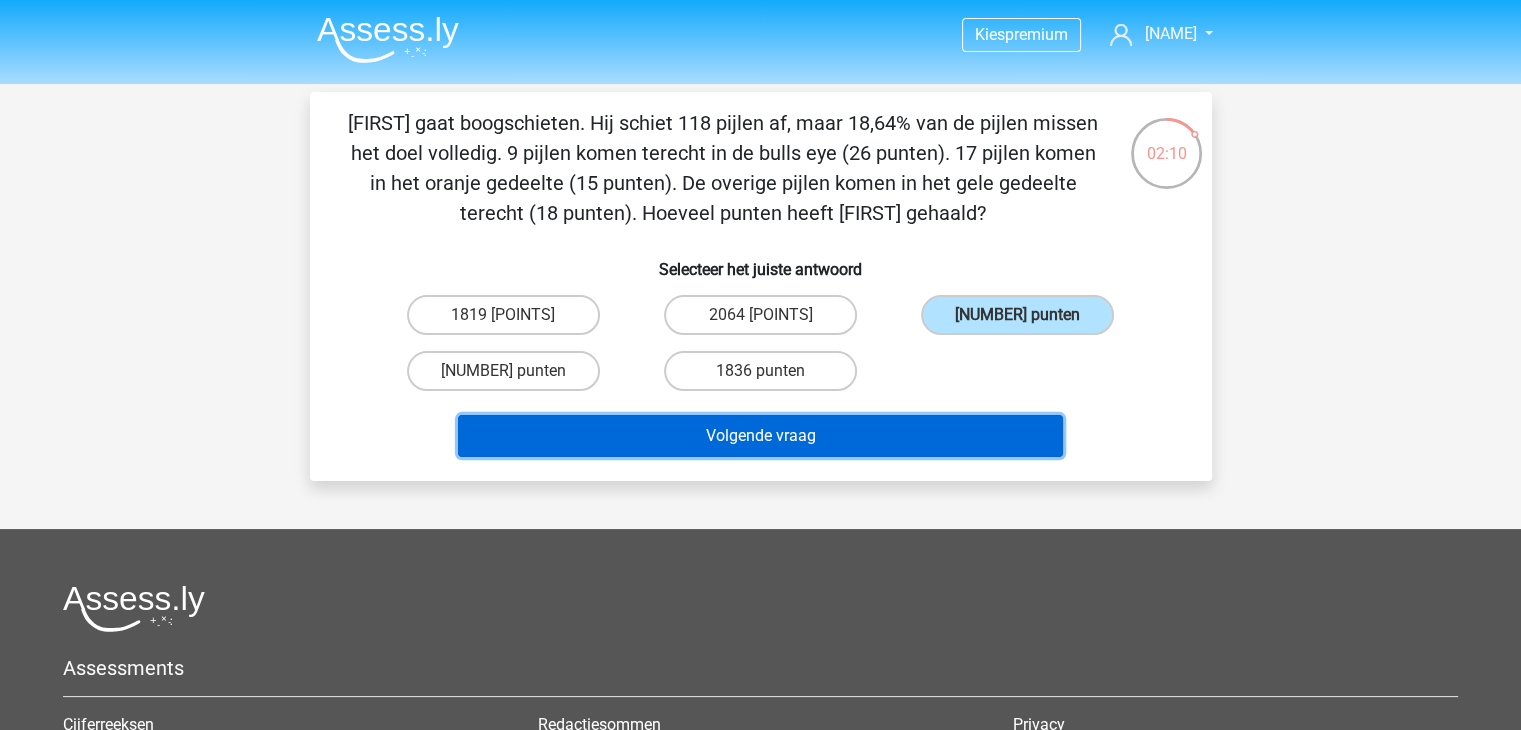 click on "Volgende vraag" at bounding box center (760, 436) 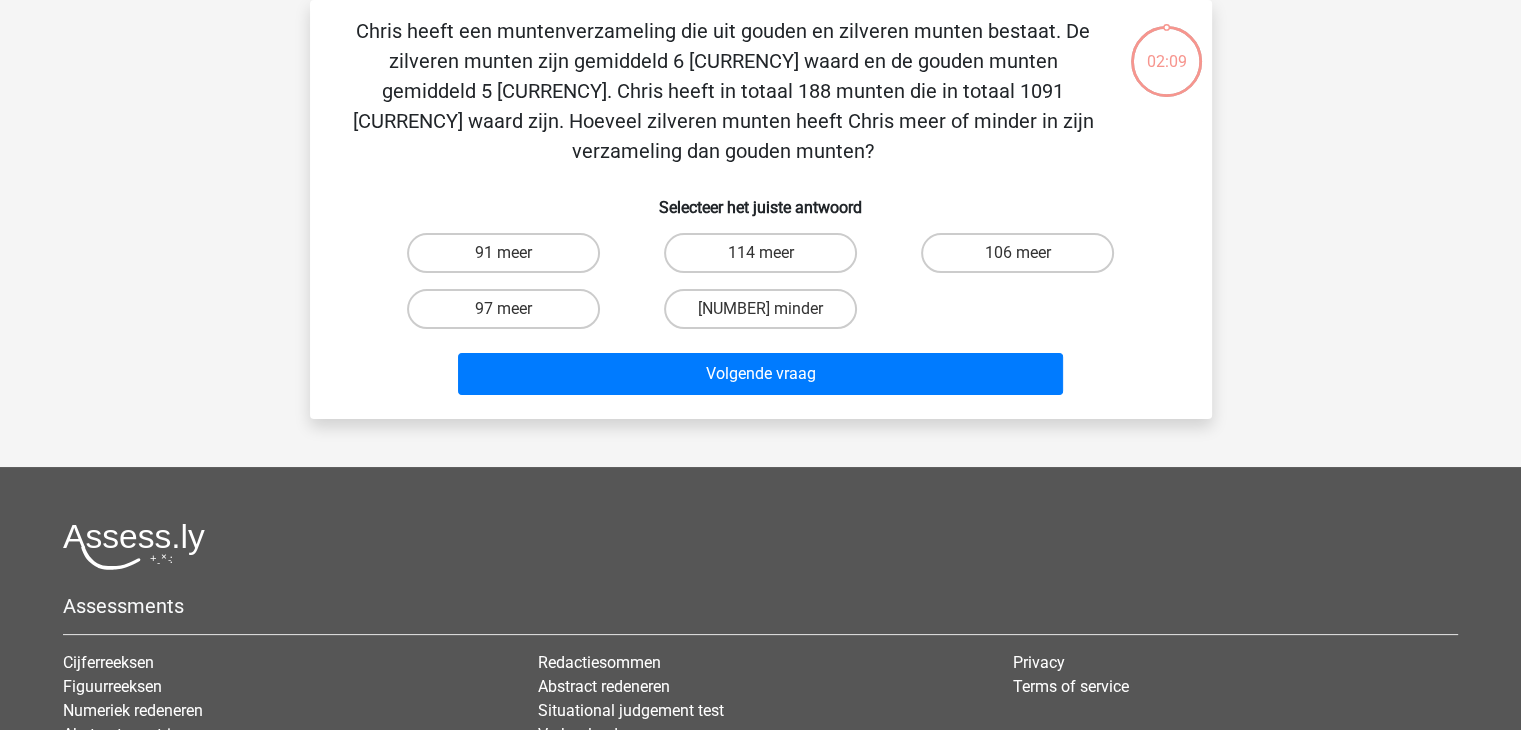 scroll, scrollTop: 0, scrollLeft: 0, axis: both 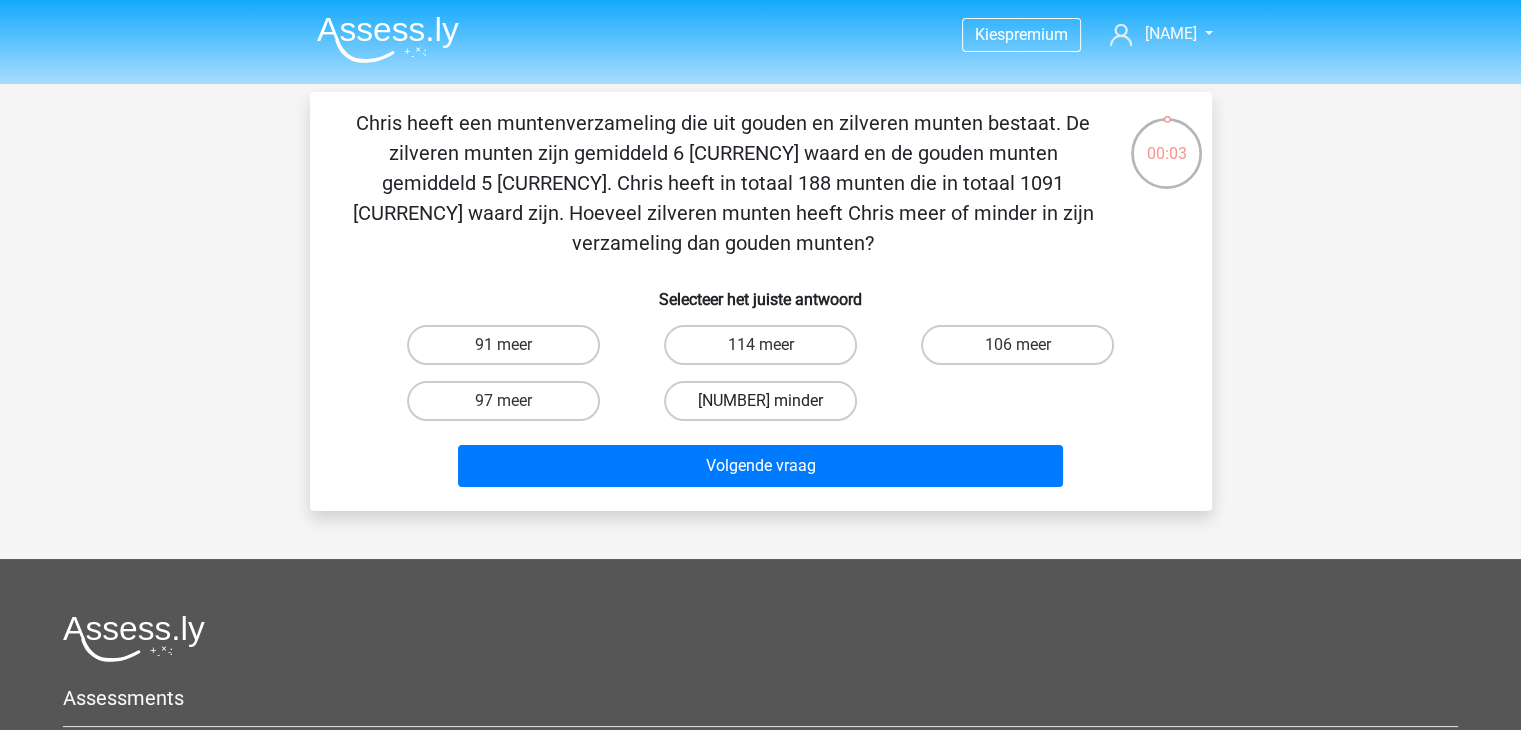 drag, startPoint x: 797, startPoint y: 318, endPoint x: 798, endPoint y: 361, distance: 43.011627 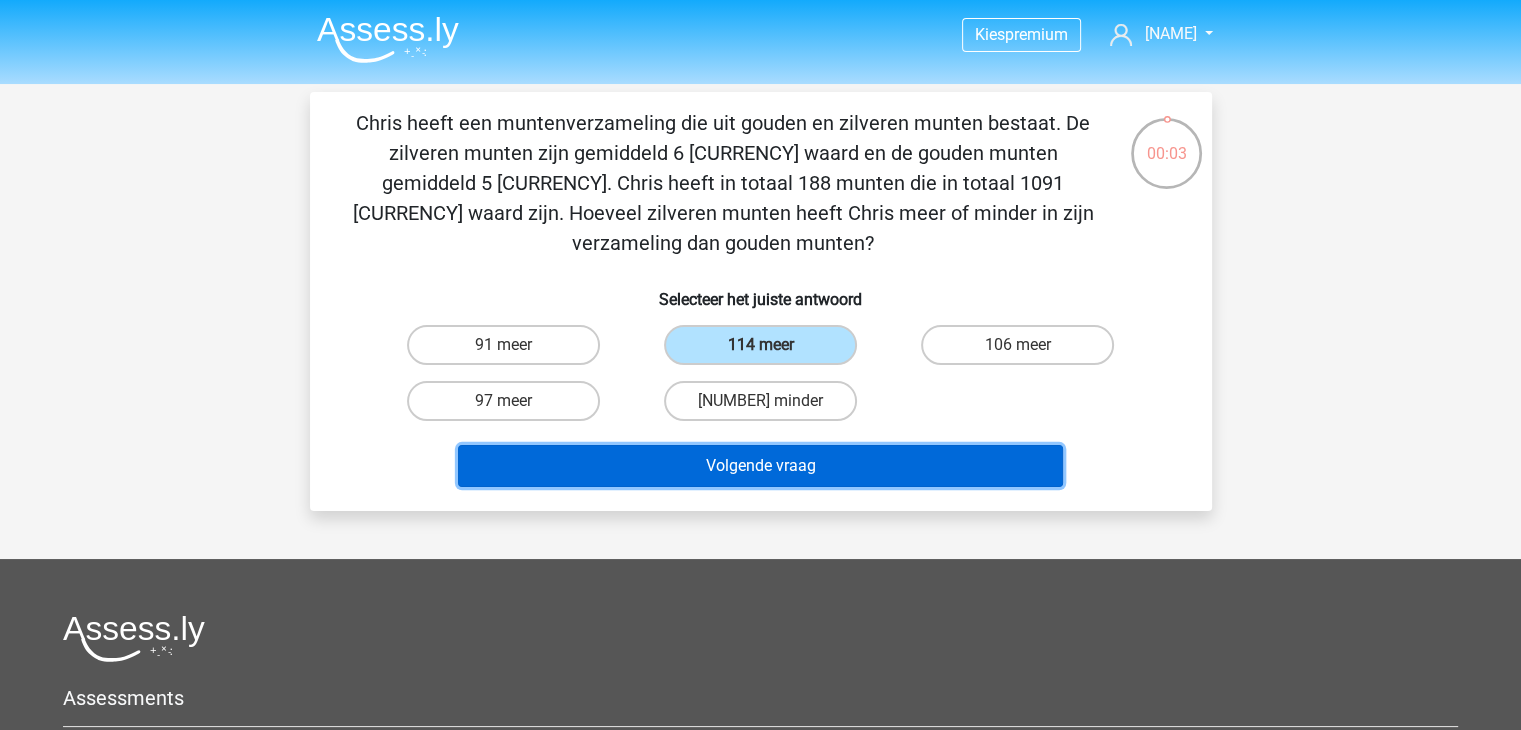 click on "Volgende vraag" at bounding box center [760, 466] 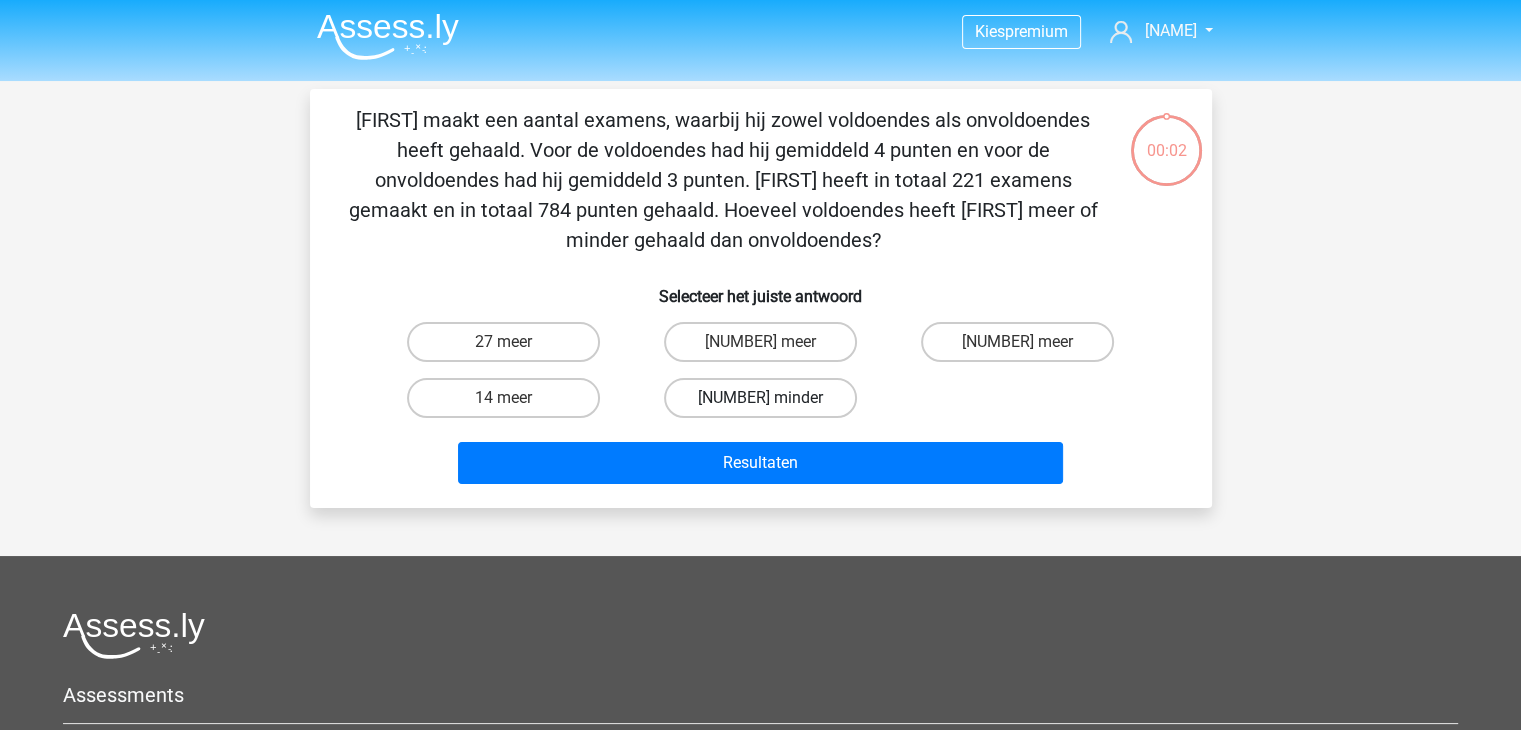 scroll, scrollTop: 0, scrollLeft: 0, axis: both 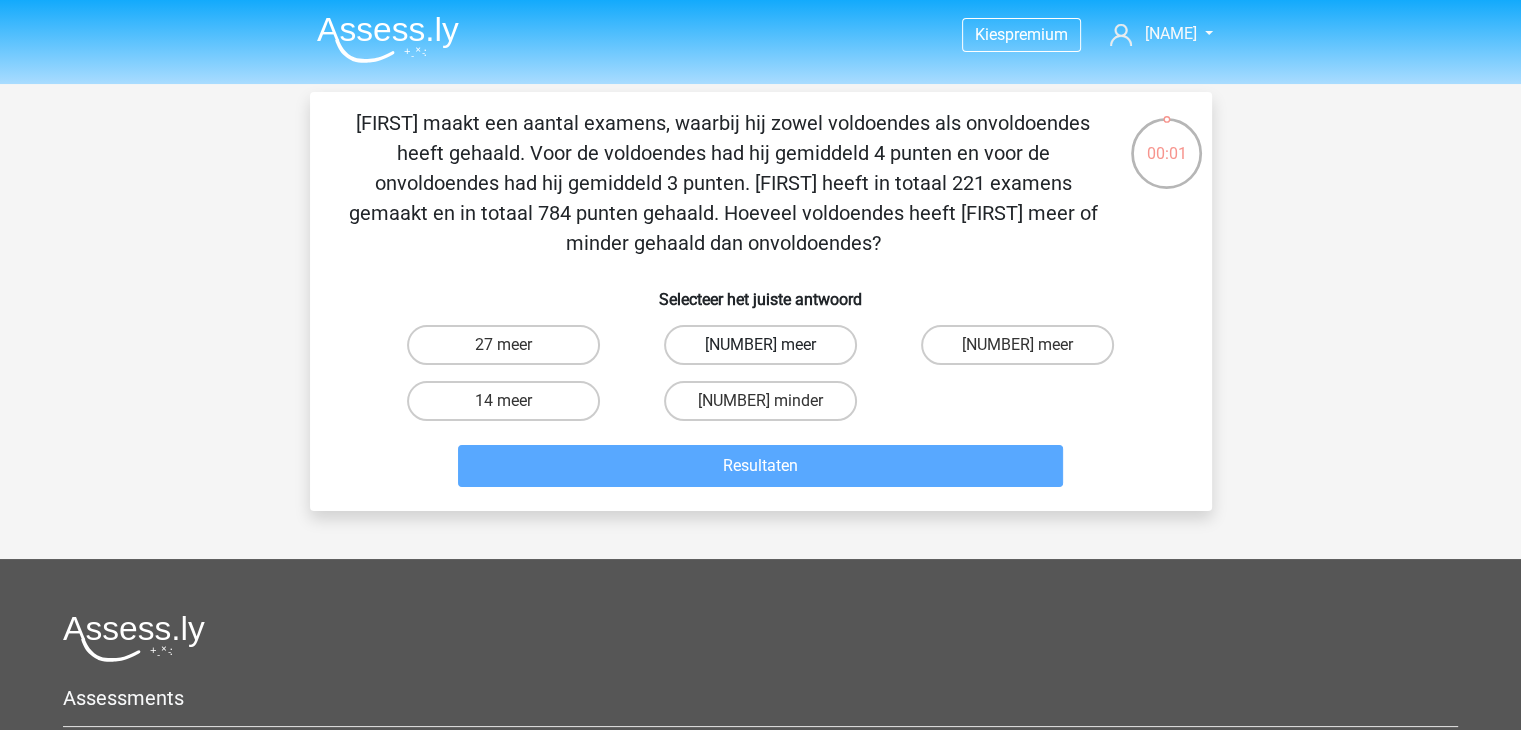 click on "21 meer" at bounding box center [760, 345] 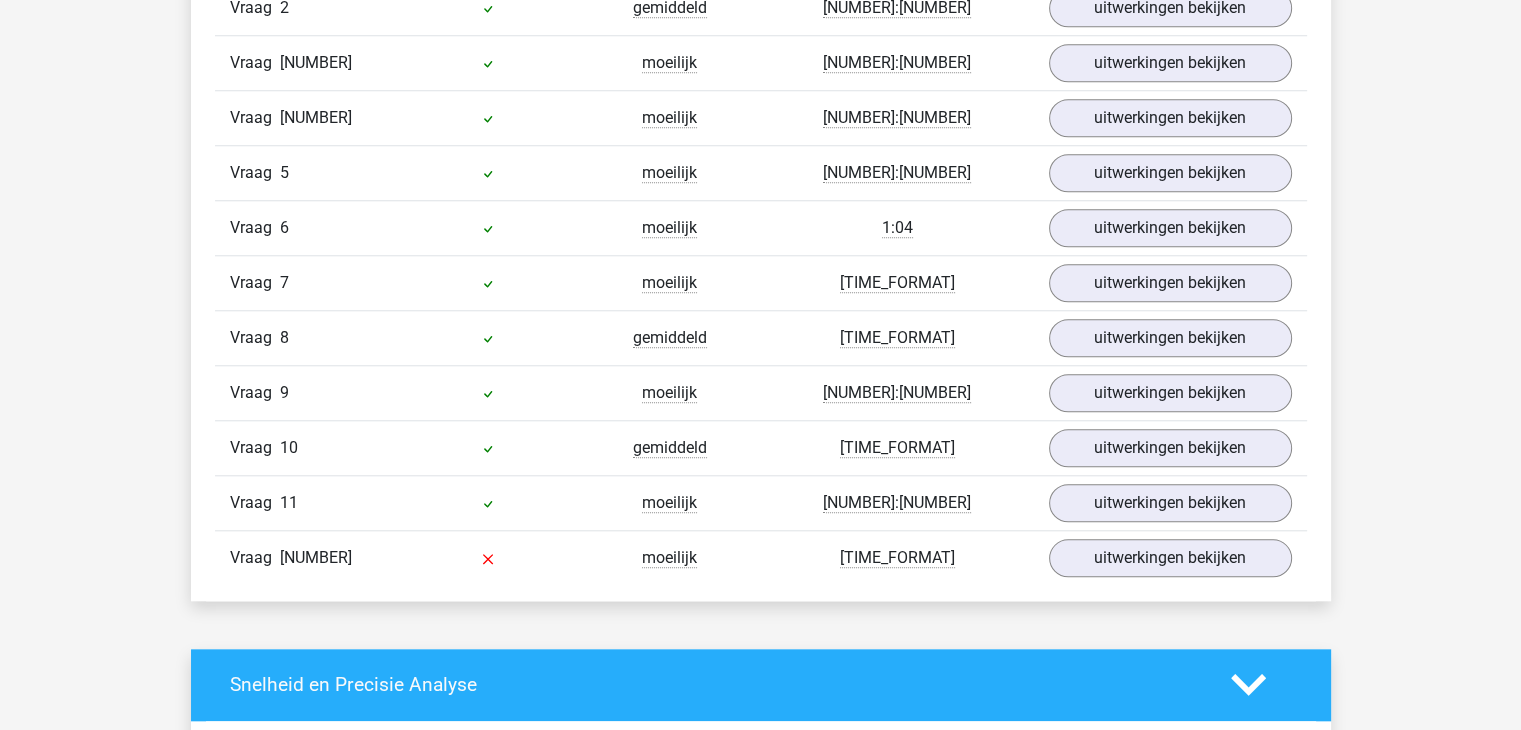 scroll, scrollTop: 1800, scrollLeft: 0, axis: vertical 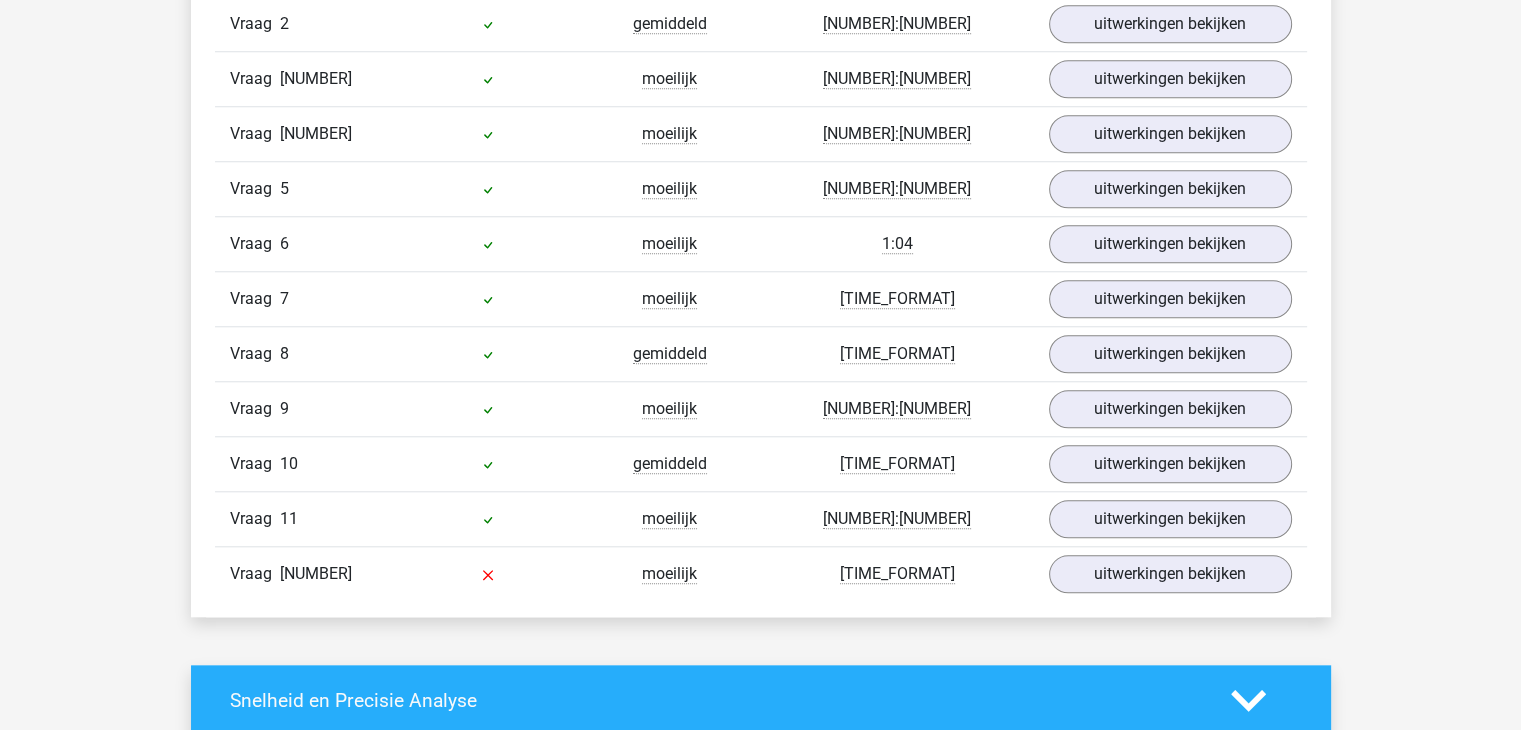 click at bounding box center (488, 25) 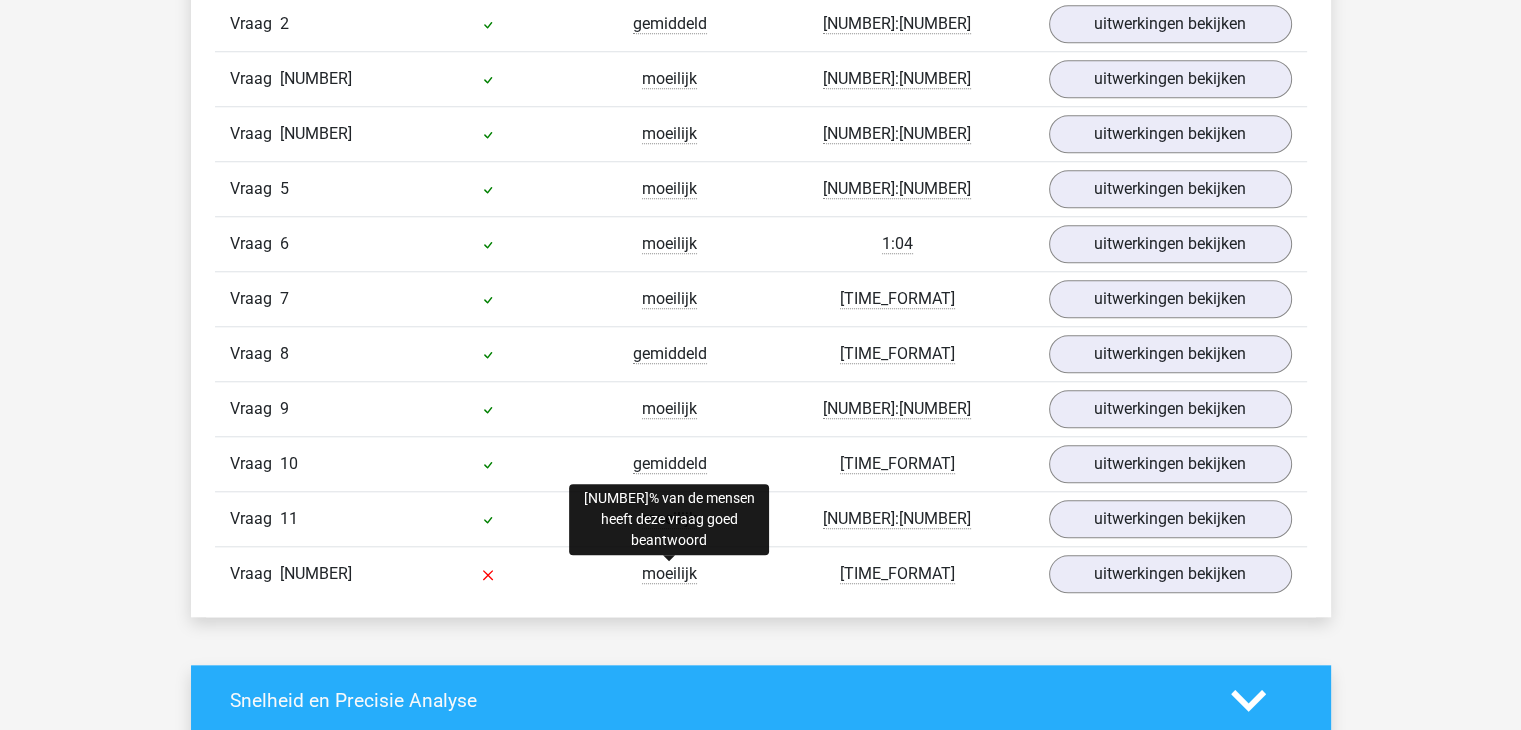 click on "moeilijk" at bounding box center [669, 574] 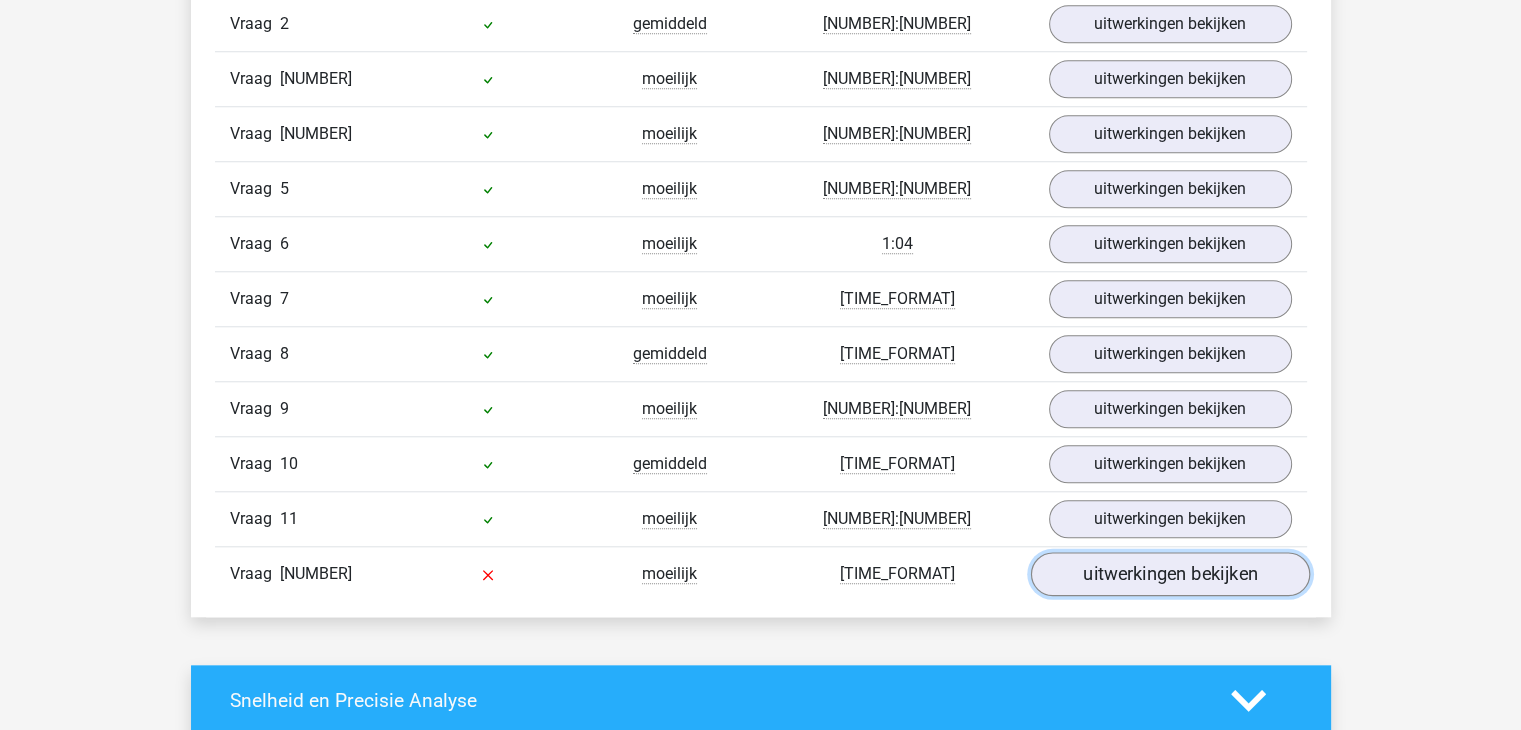 click on "uitwerkingen bekijken" at bounding box center (1169, 574) 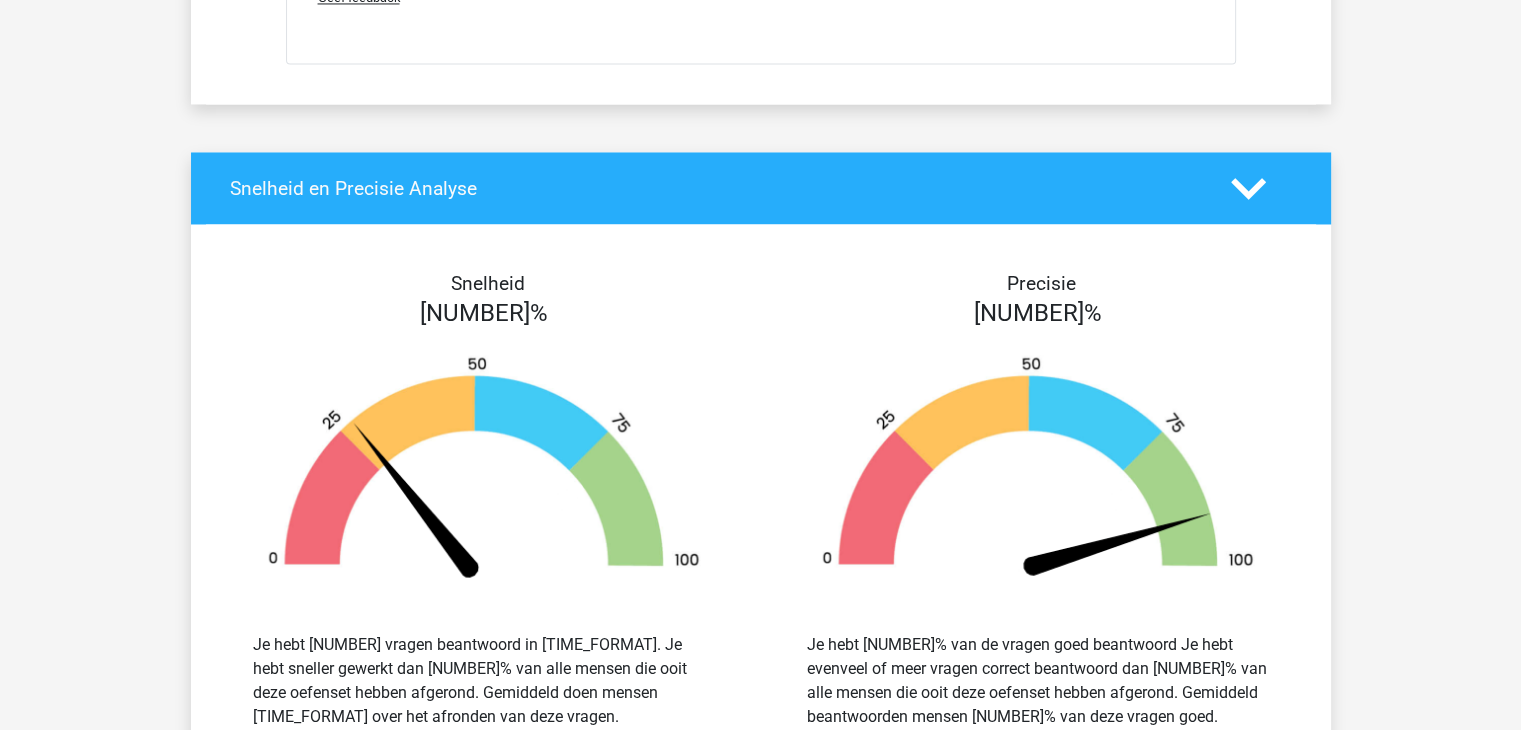scroll, scrollTop: 3424, scrollLeft: 0, axis: vertical 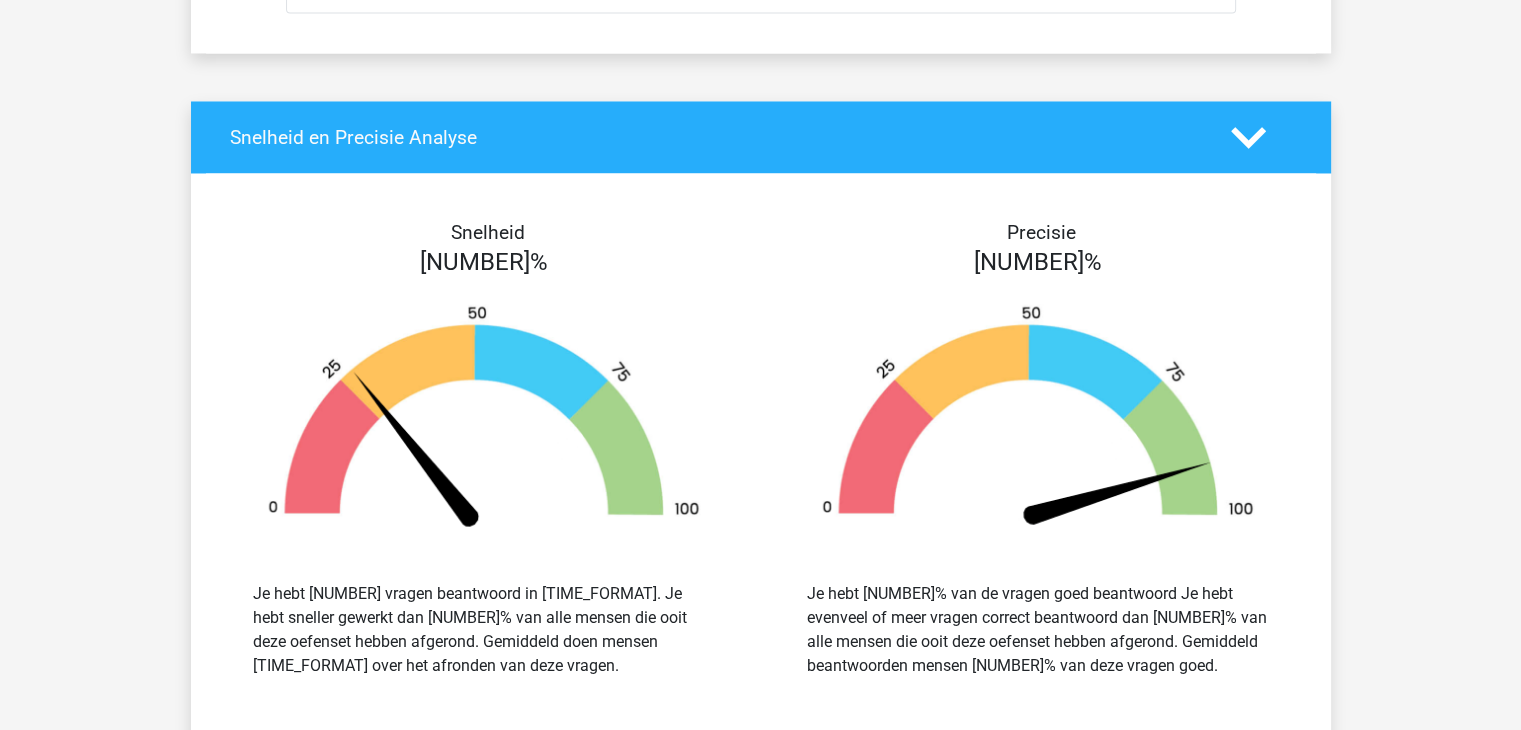 click on "Kies premium
Khes
khestraveller@gmail.com" at bounding box center (760, -617) 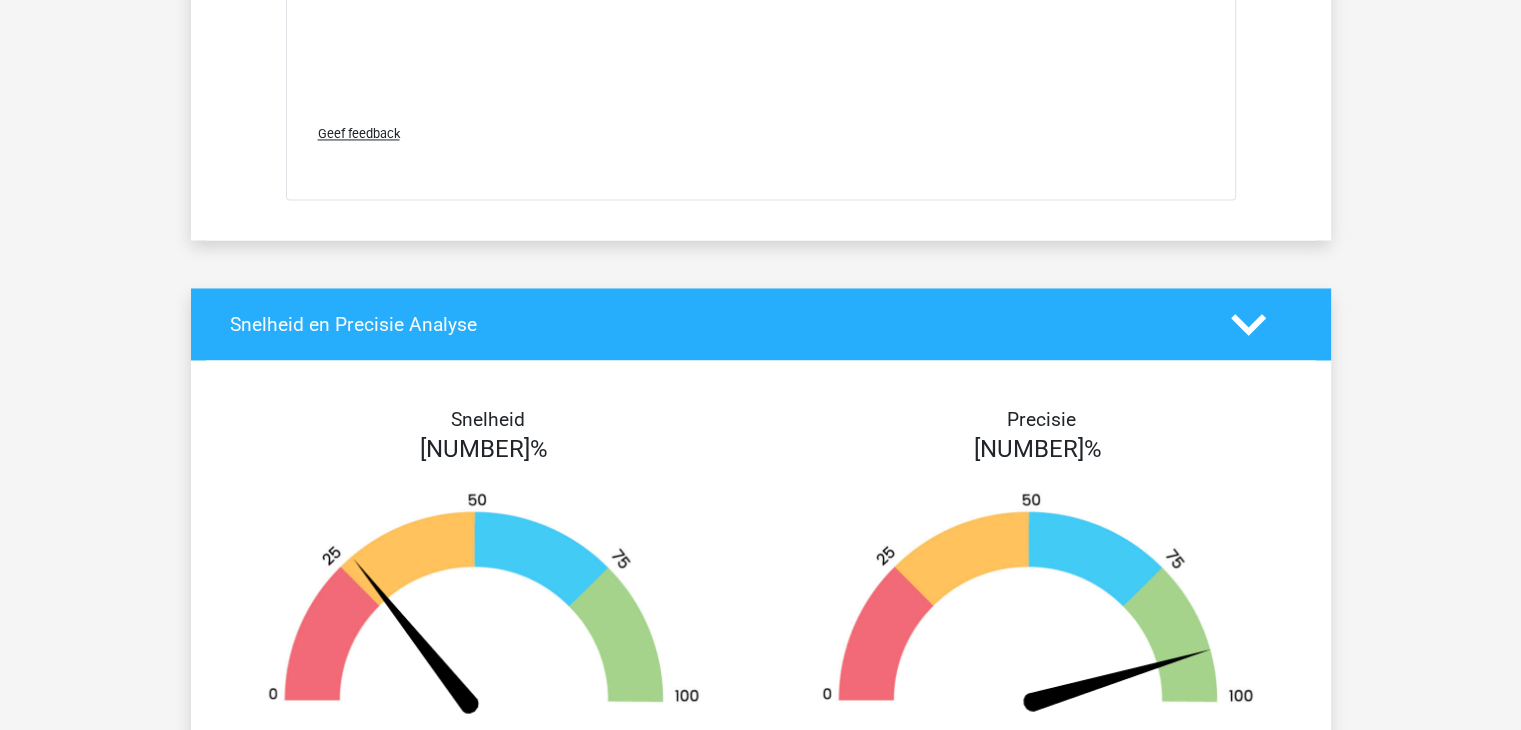 scroll, scrollTop: 3224, scrollLeft: 0, axis: vertical 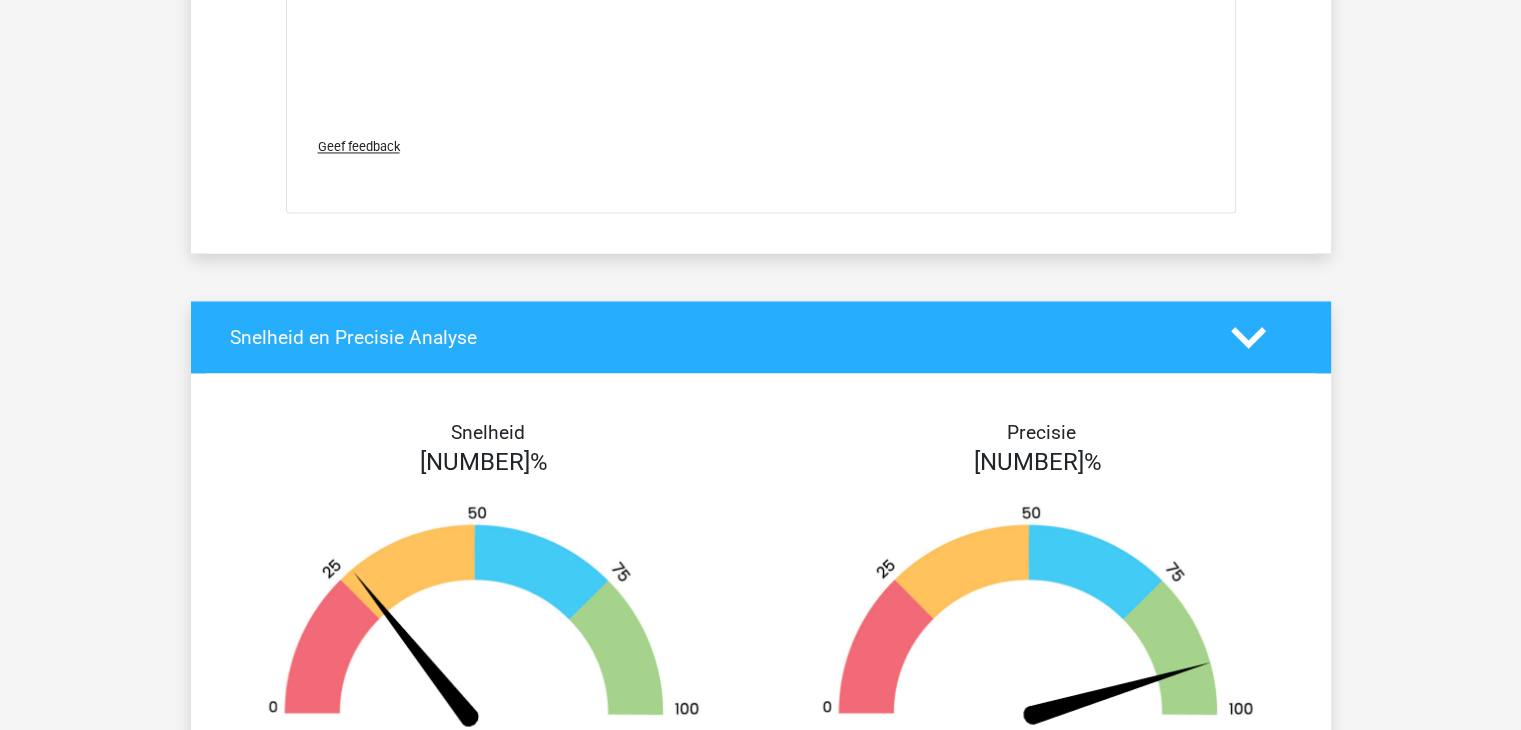 click at bounding box center [1248, 337] 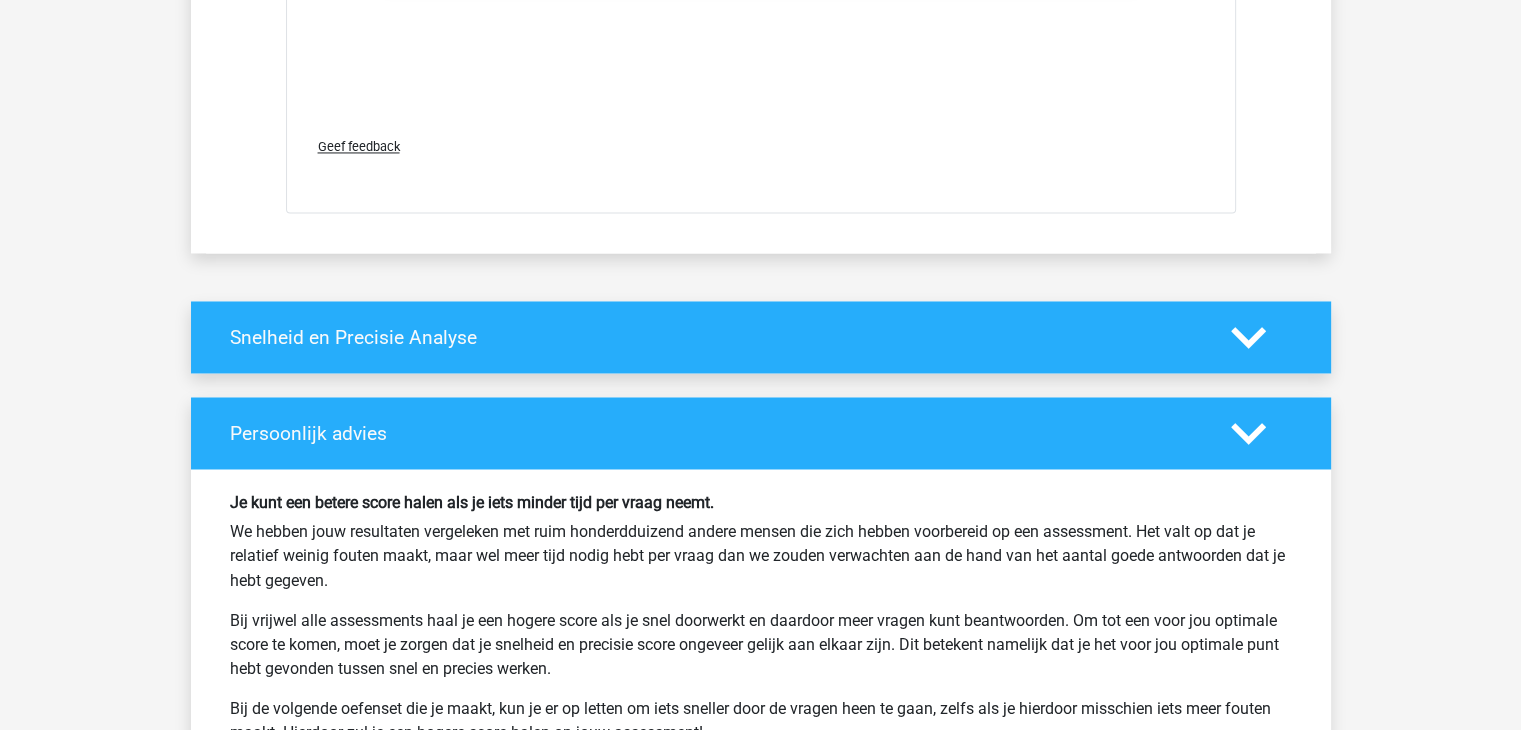click at bounding box center (1248, 337) 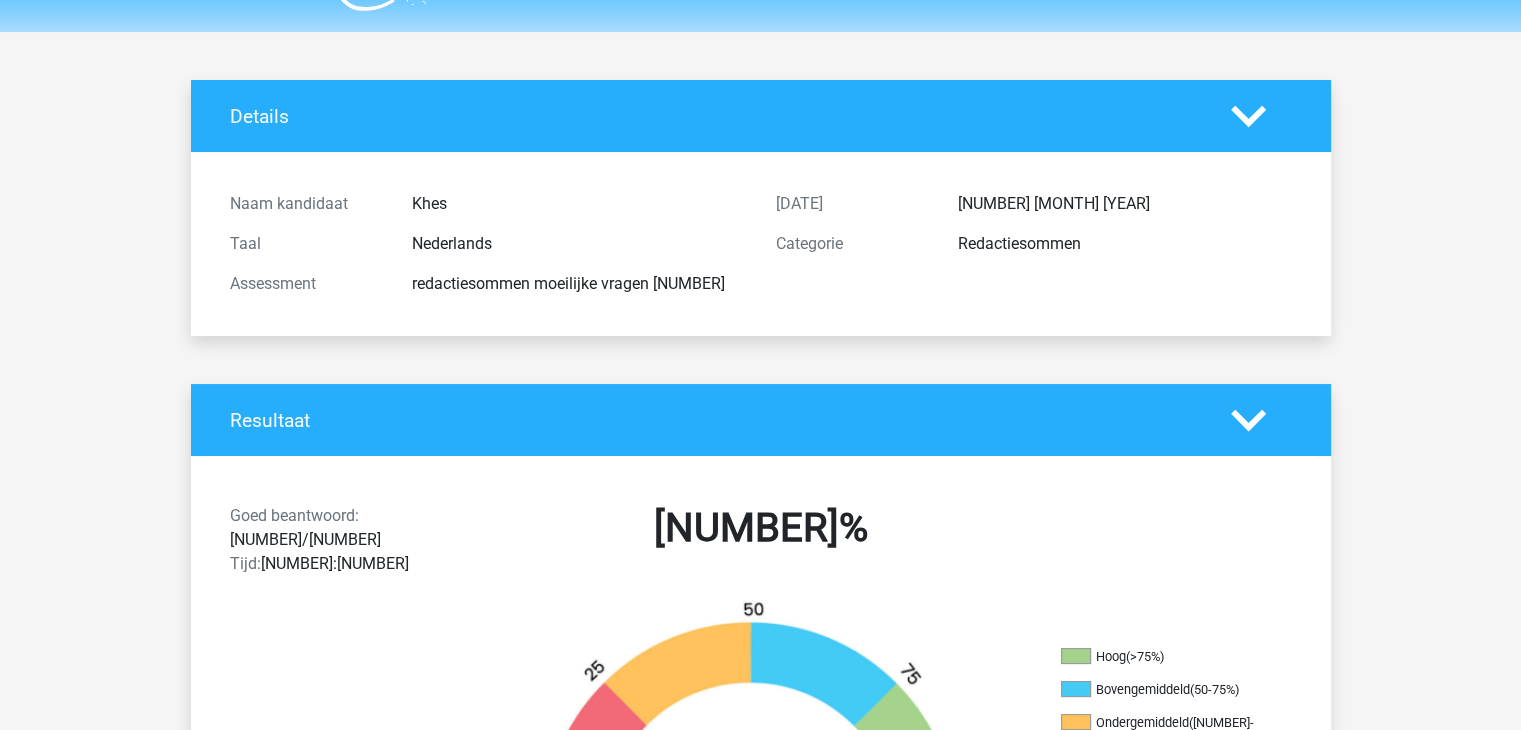 scroll, scrollTop: 0, scrollLeft: 0, axis: both 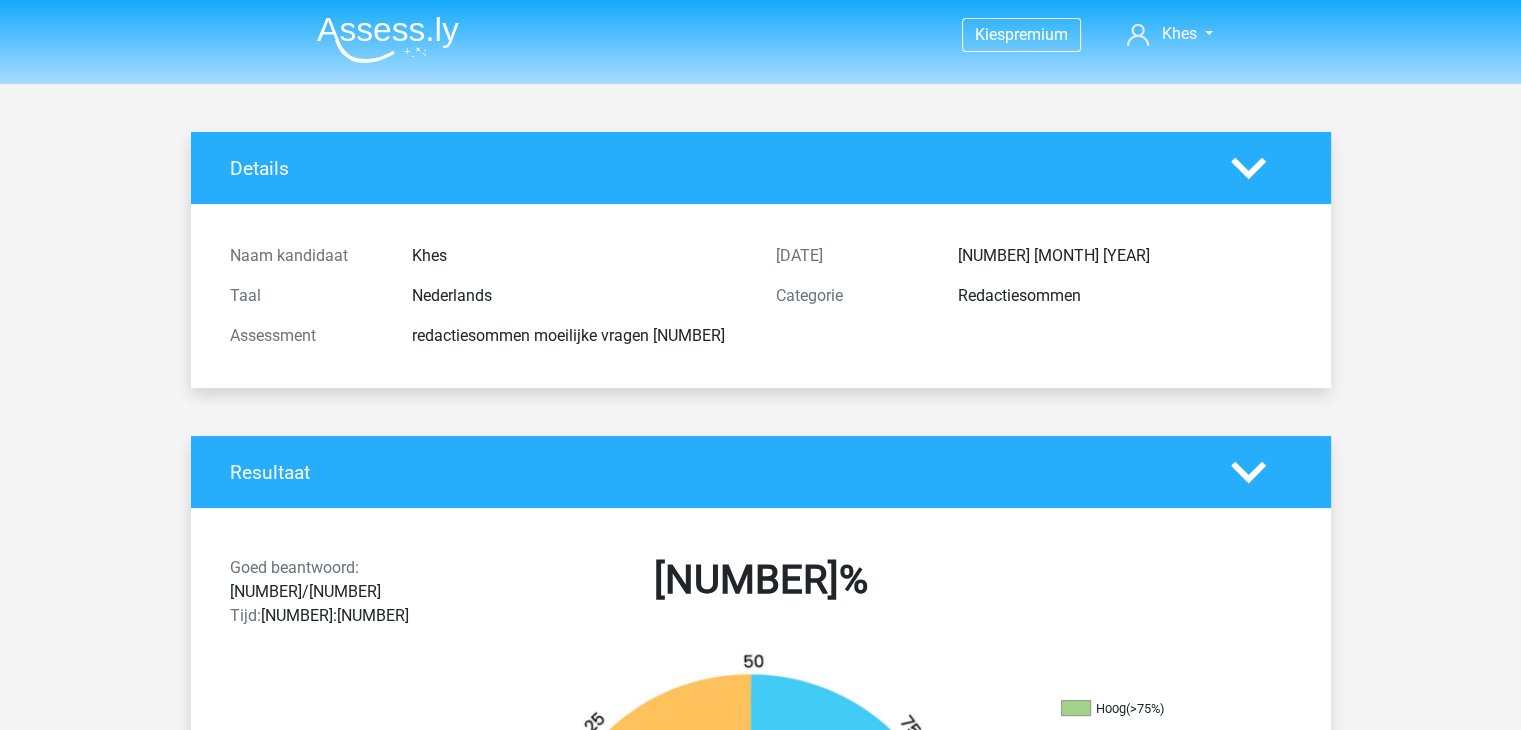 click on "Kies premium
Khes
khestraveller@gmail.com" at bounding box center [760, 2807] 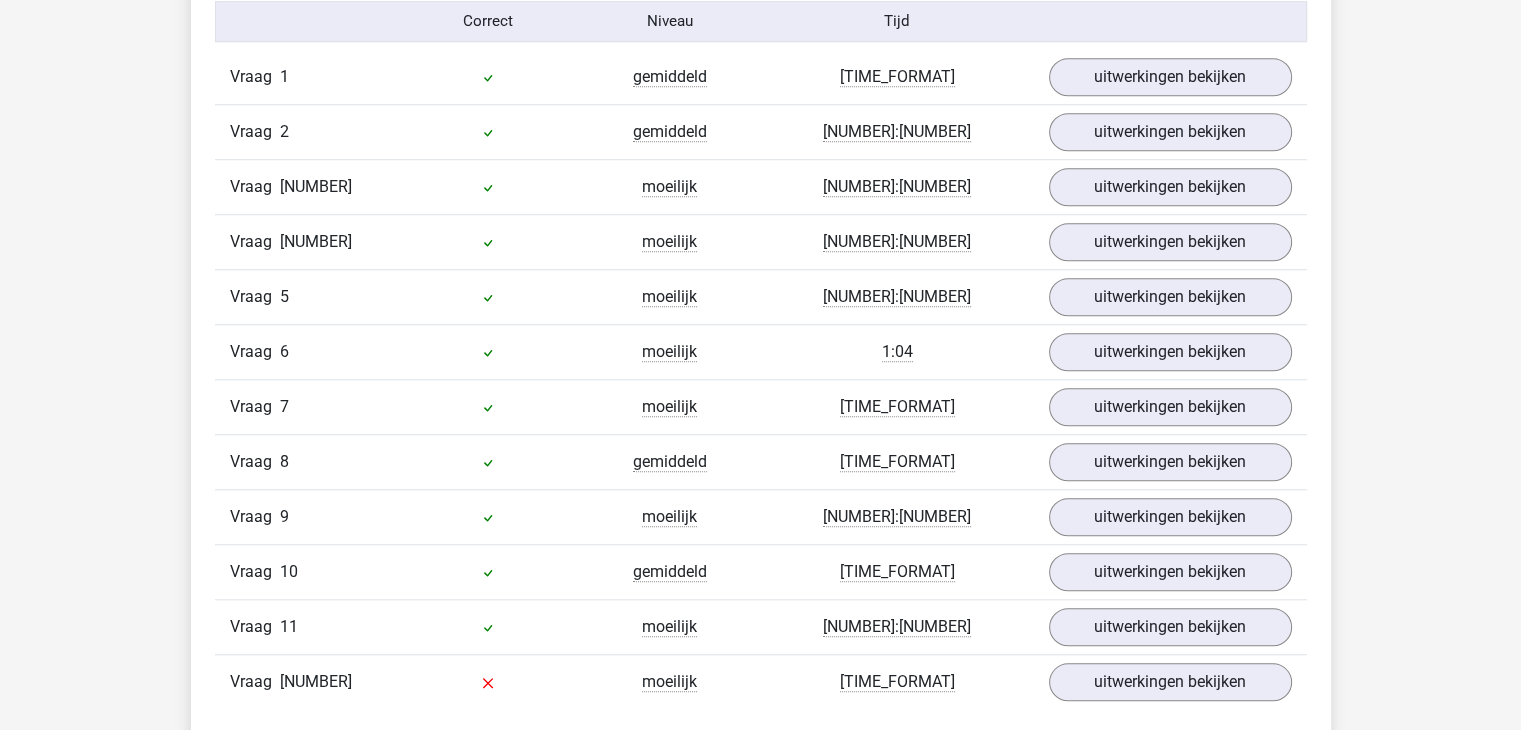 scroll, scrollTop: 1700, scrollLeft: 0, axis: vertical 